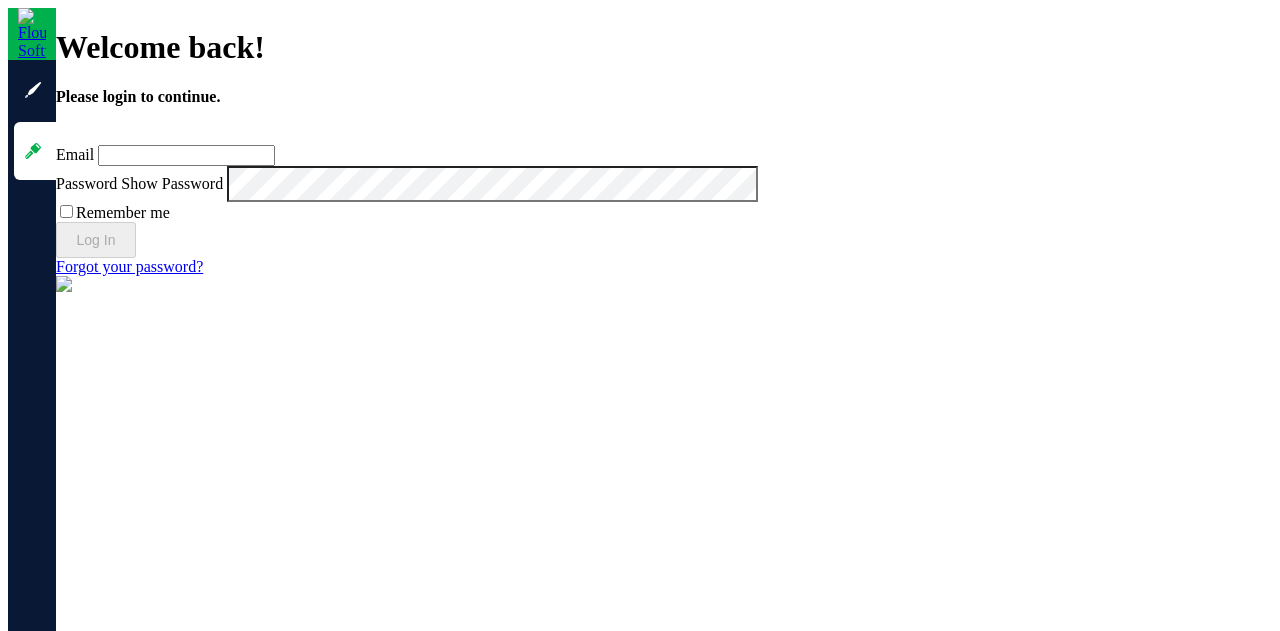 scroll, scrollTop: 0, scrollLeft: 0, axis: both 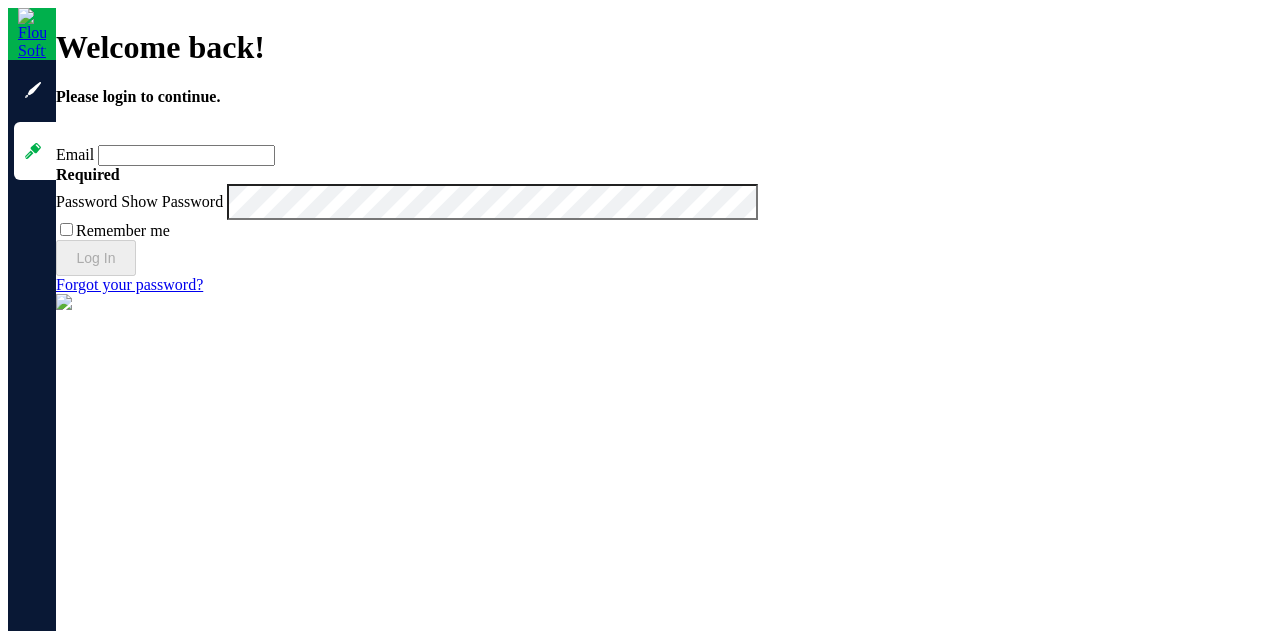 type on "[EMAIL]" 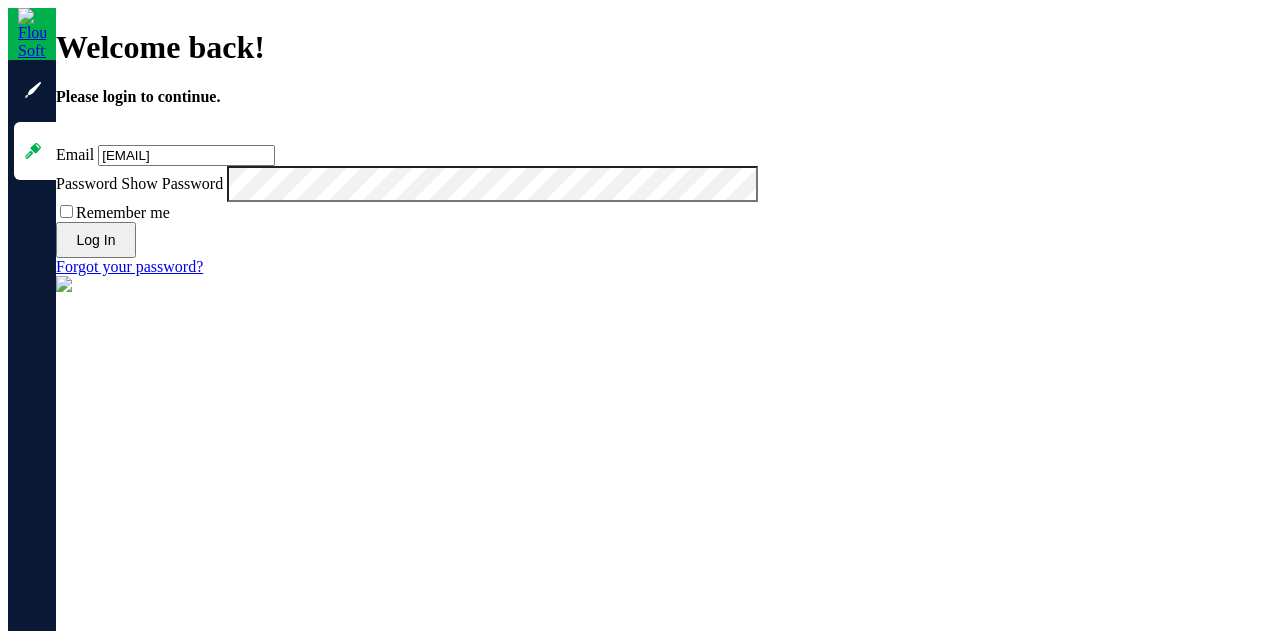 click on "Remember me" at bounding box center (66, 211) 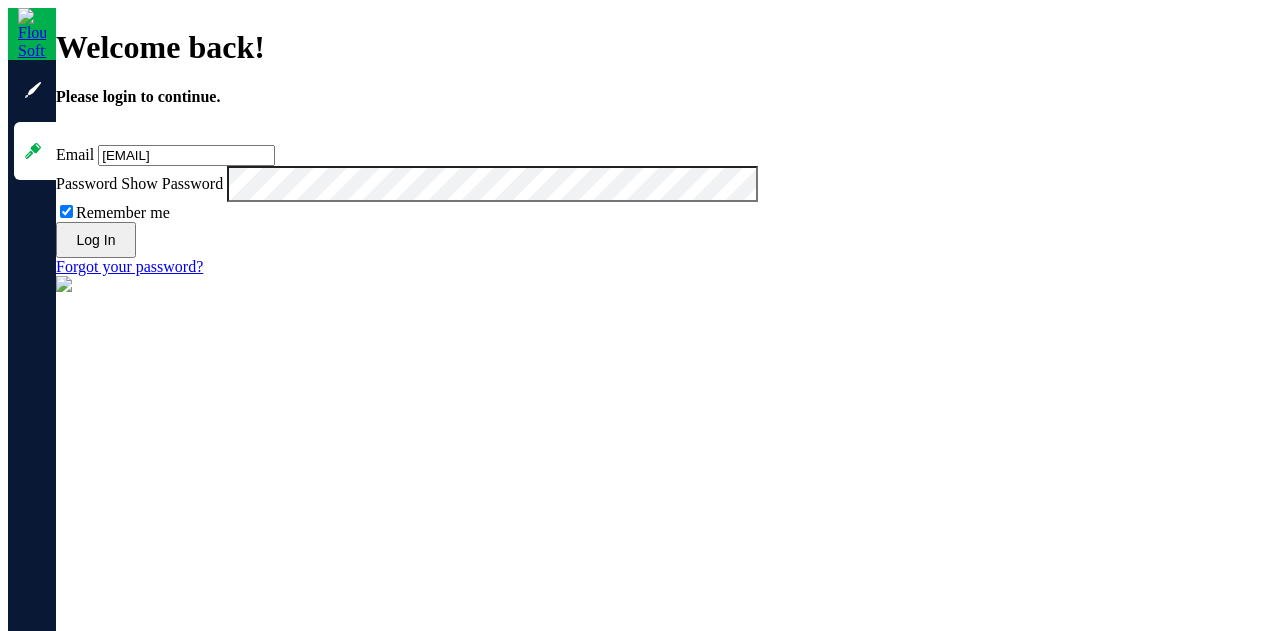 click on "Log In" at bounding box center (96, 240) 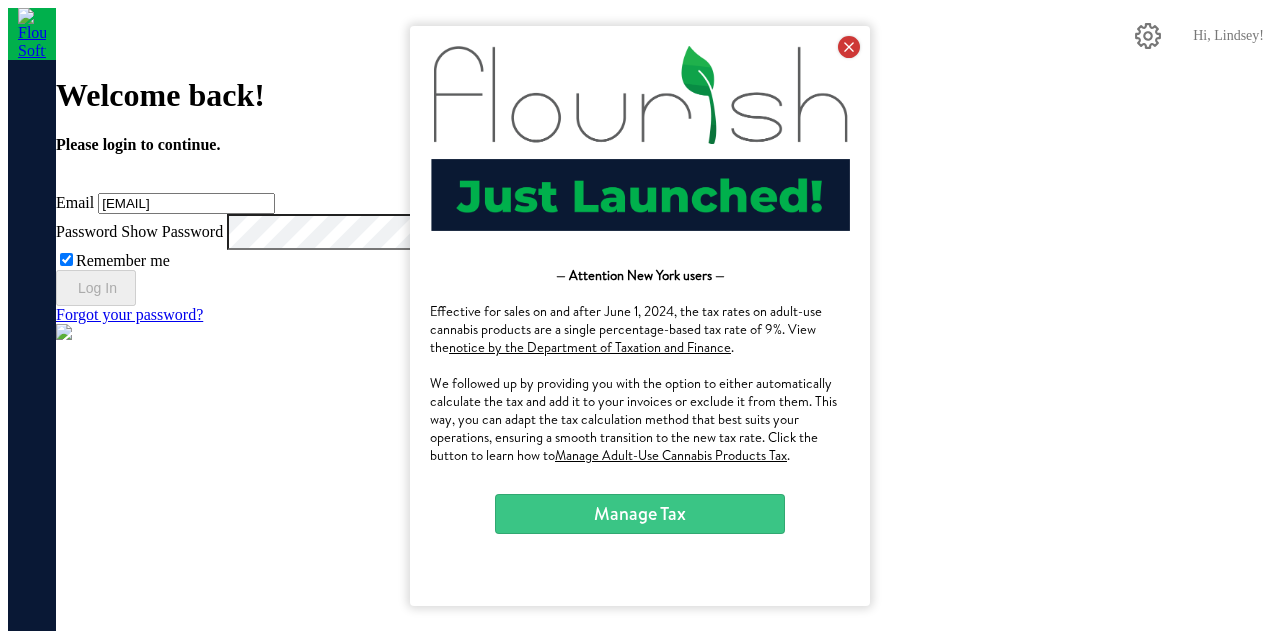 drag, startPoint x: 853, startPoint y: 45, endPoint x: 1244, endPoint y: 66, distance: 391.56354 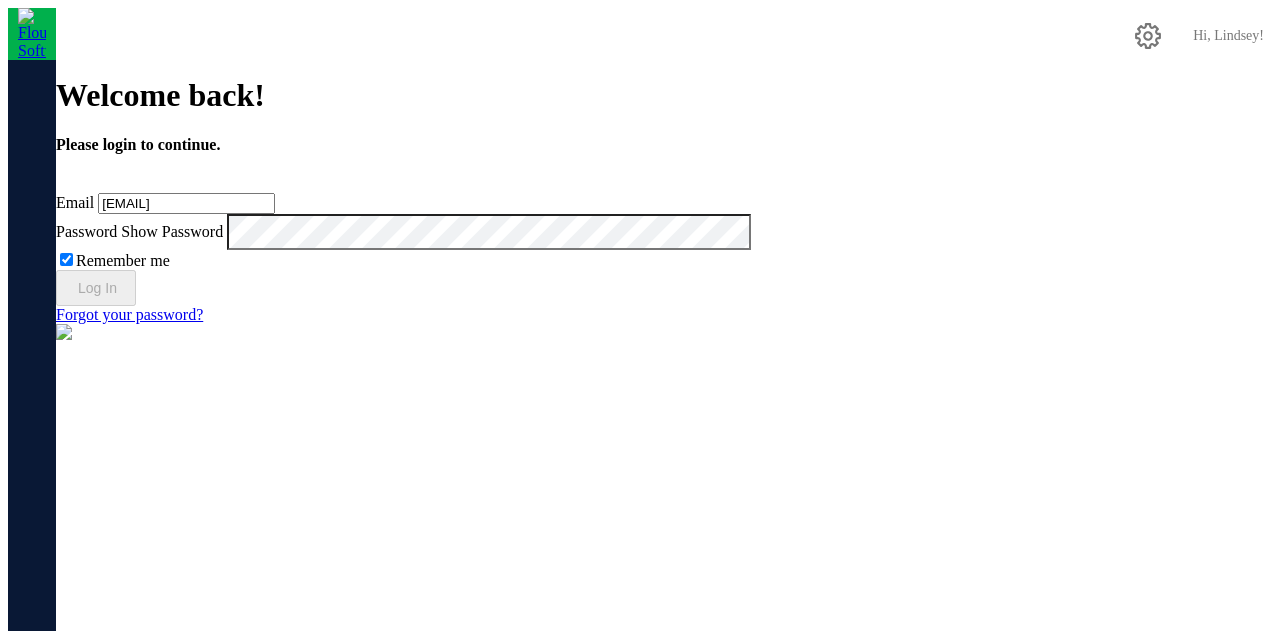 scroll, scrollTop: 0, scrollLeft: 0, axis: both 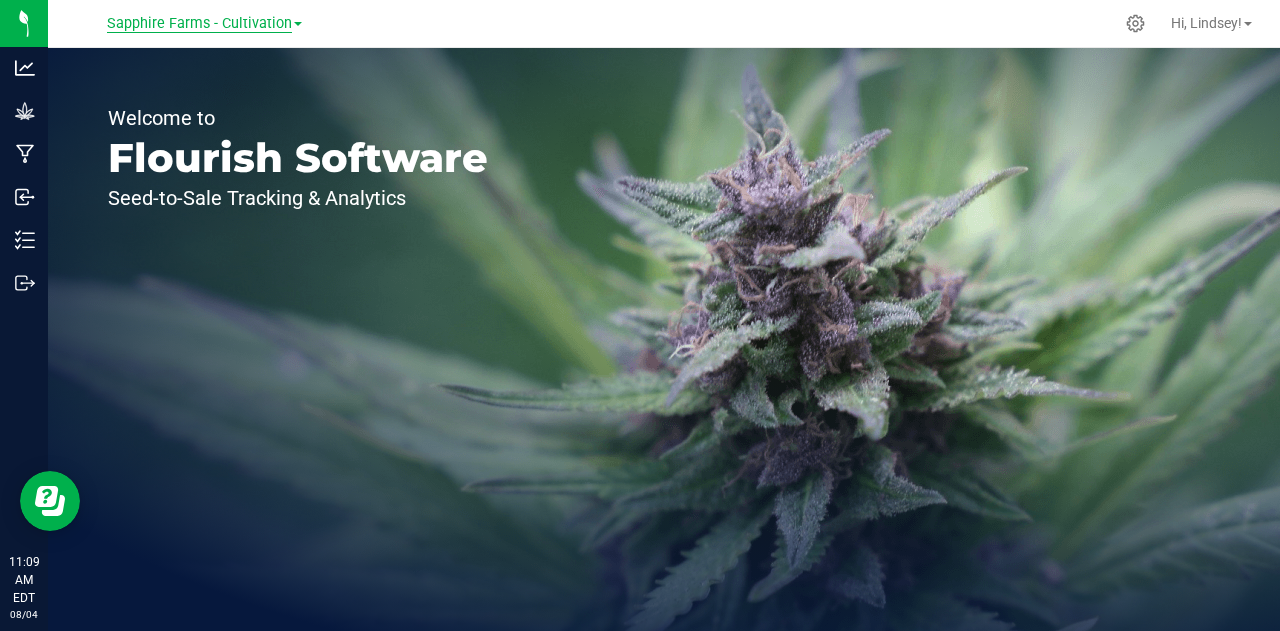 click on "Sapphire Farms - Cultivation" at bounding box center [199, 24] 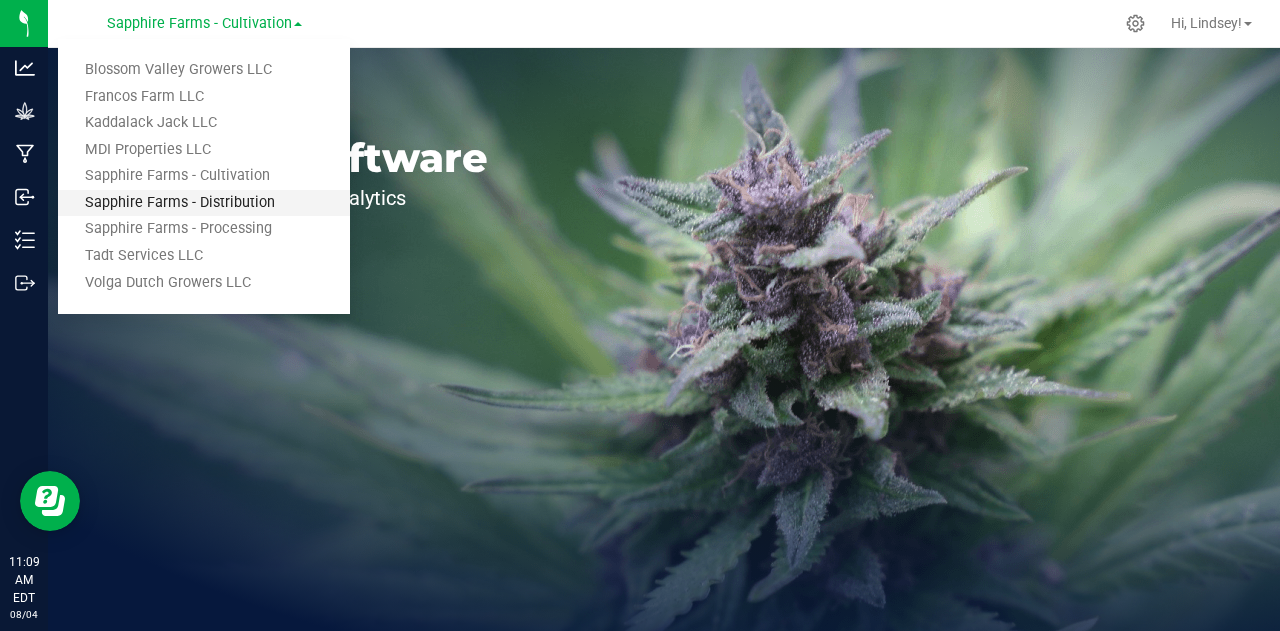 click on "Sapphire Farms - Distribution" at bounding box center (204, 203) 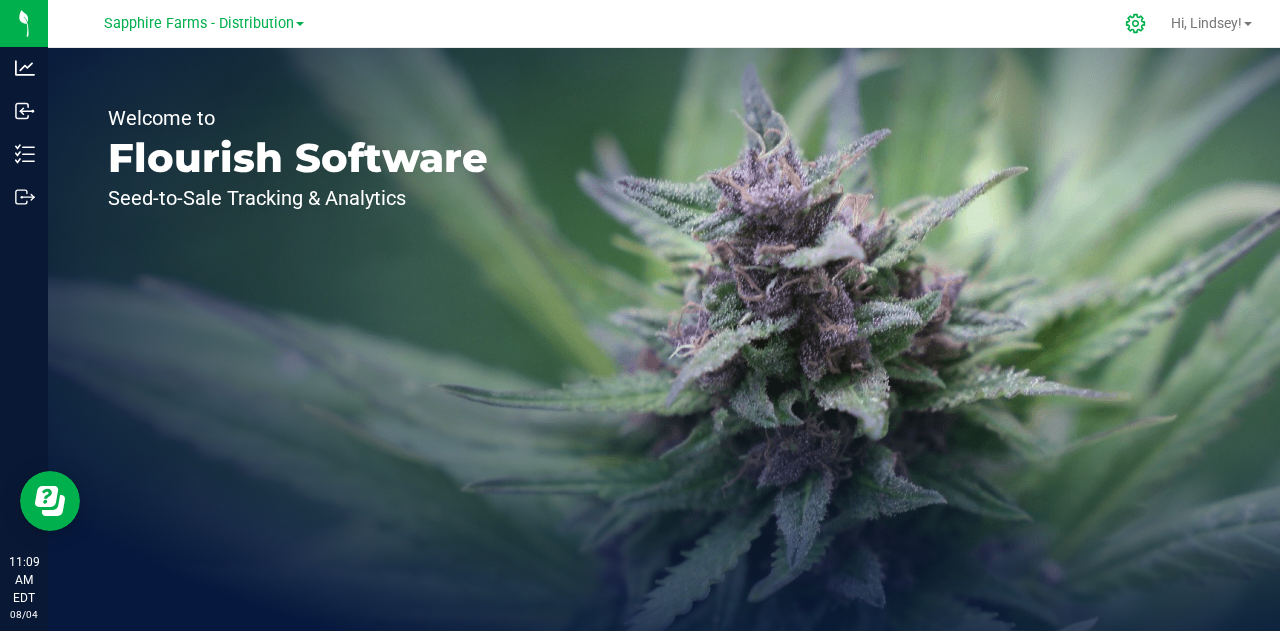 click 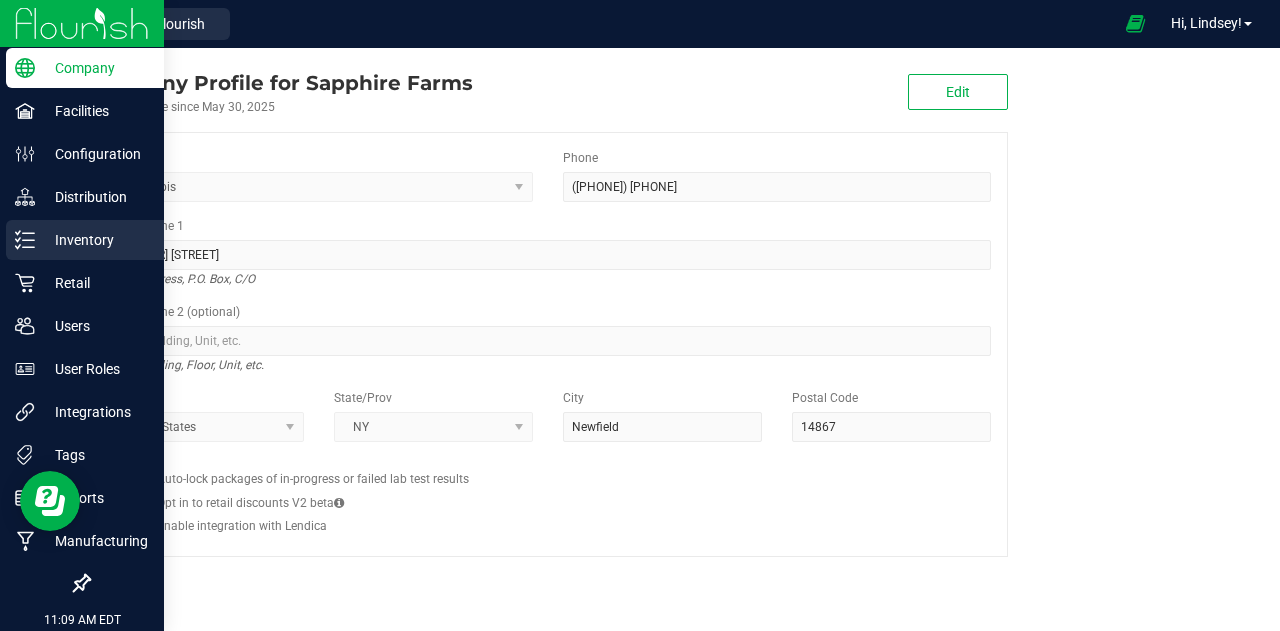 click 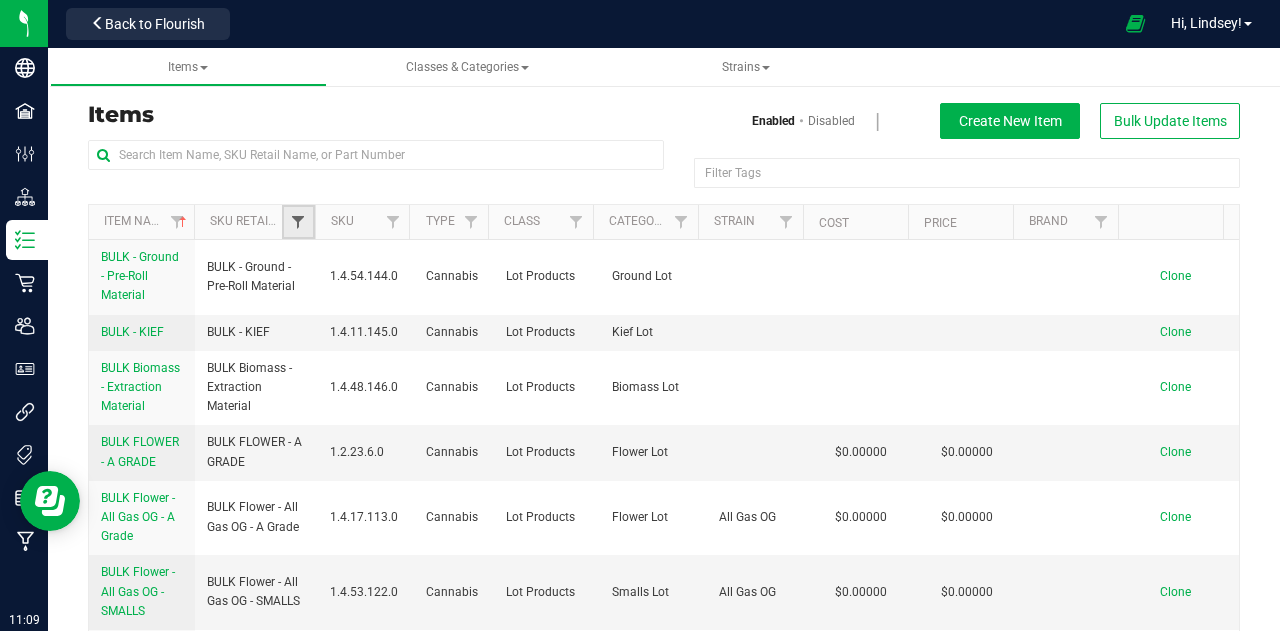 click at bounding box center [298, 222] 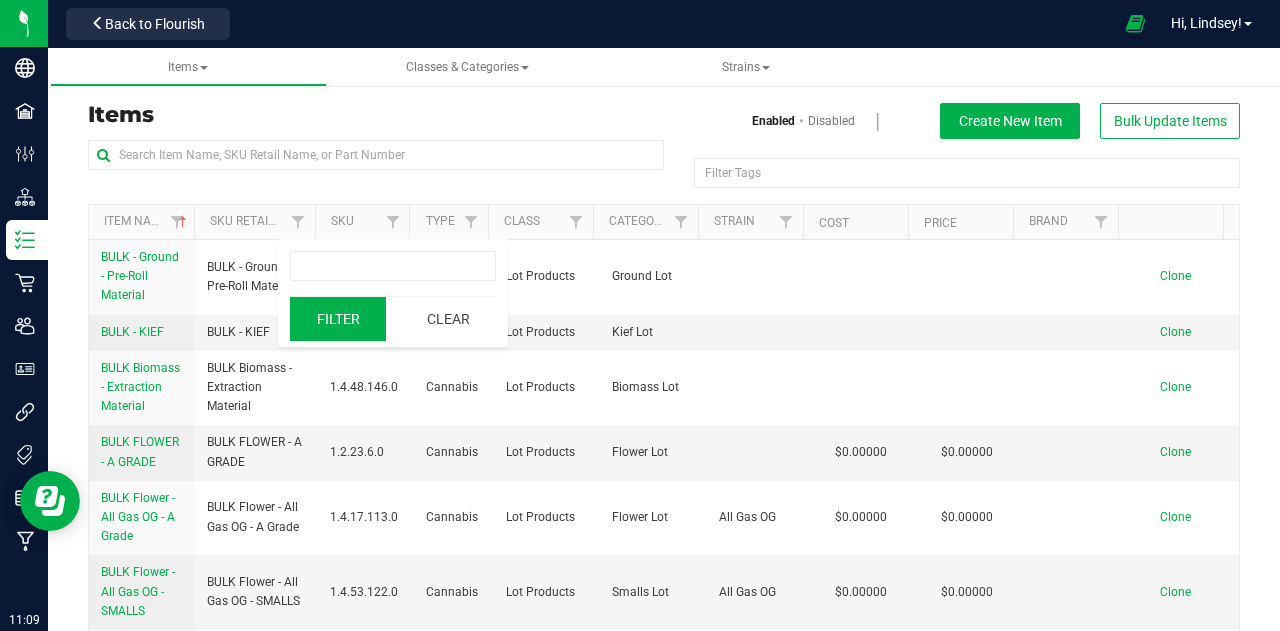 click on "Filter" at bounding box center [338, 319] 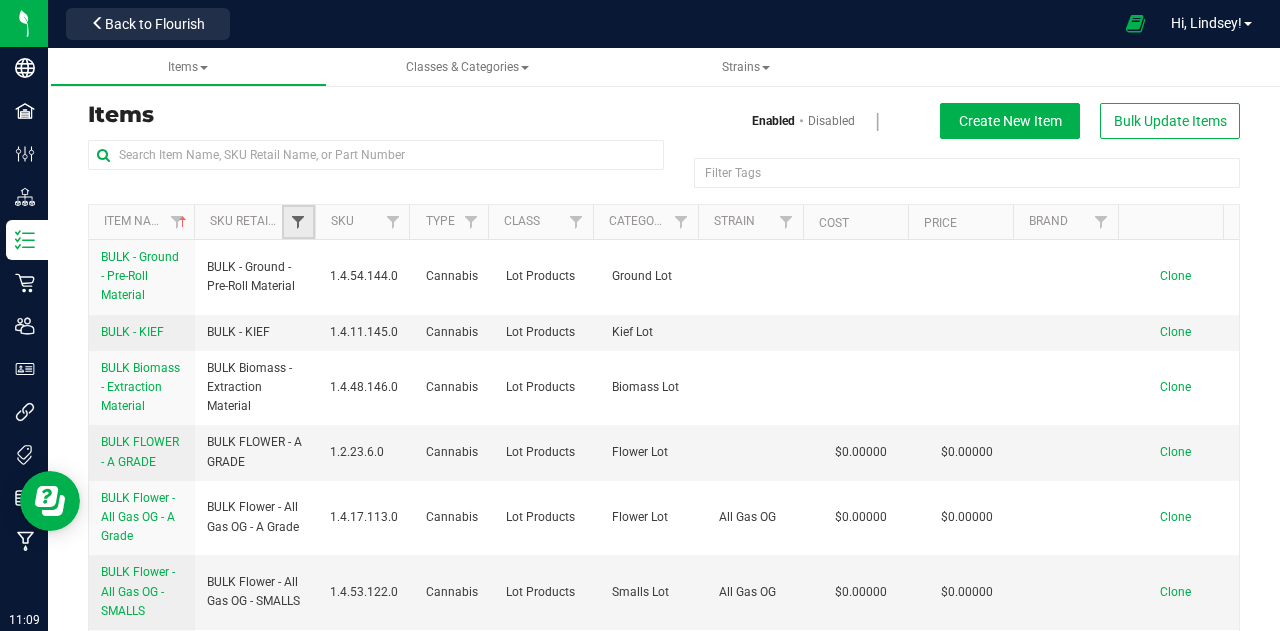 click at bounding box center [298, 222] 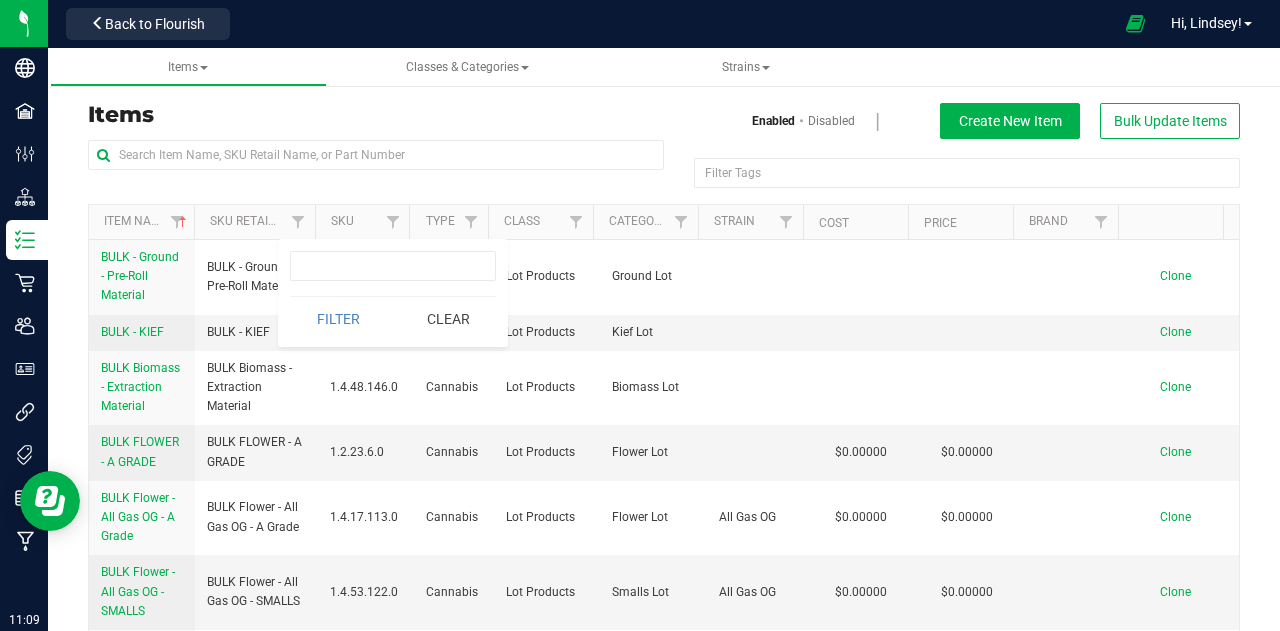 click on "Items" at bounding box center (368, 115) 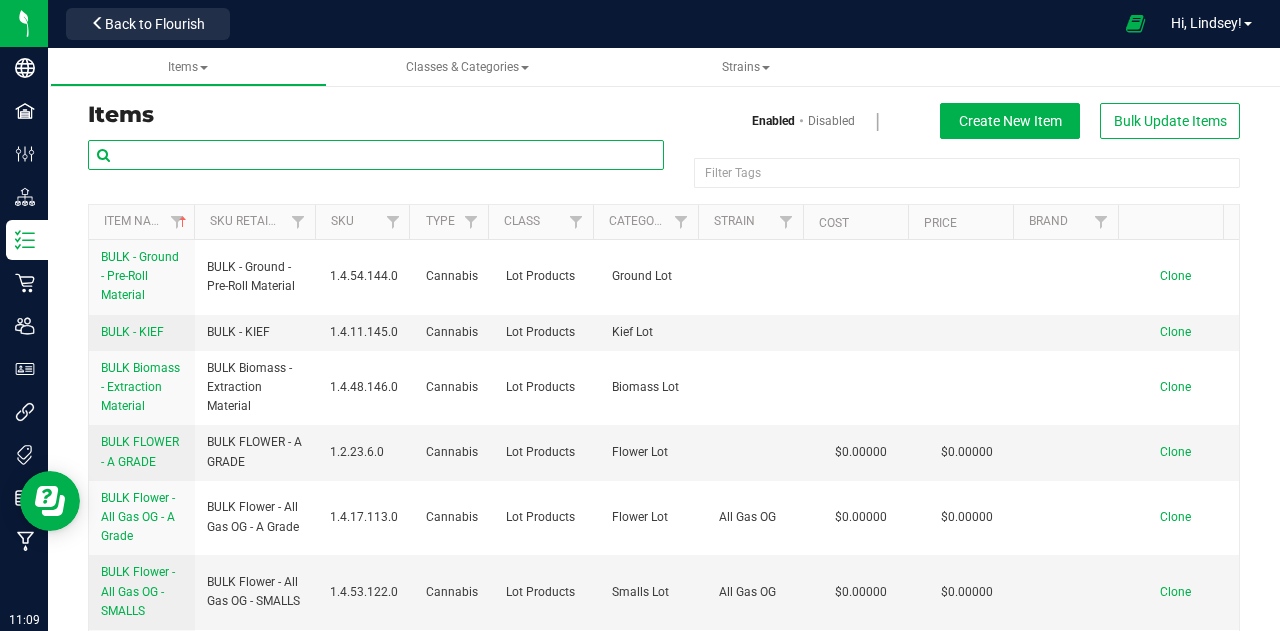 click at bounding box center (376, 155) 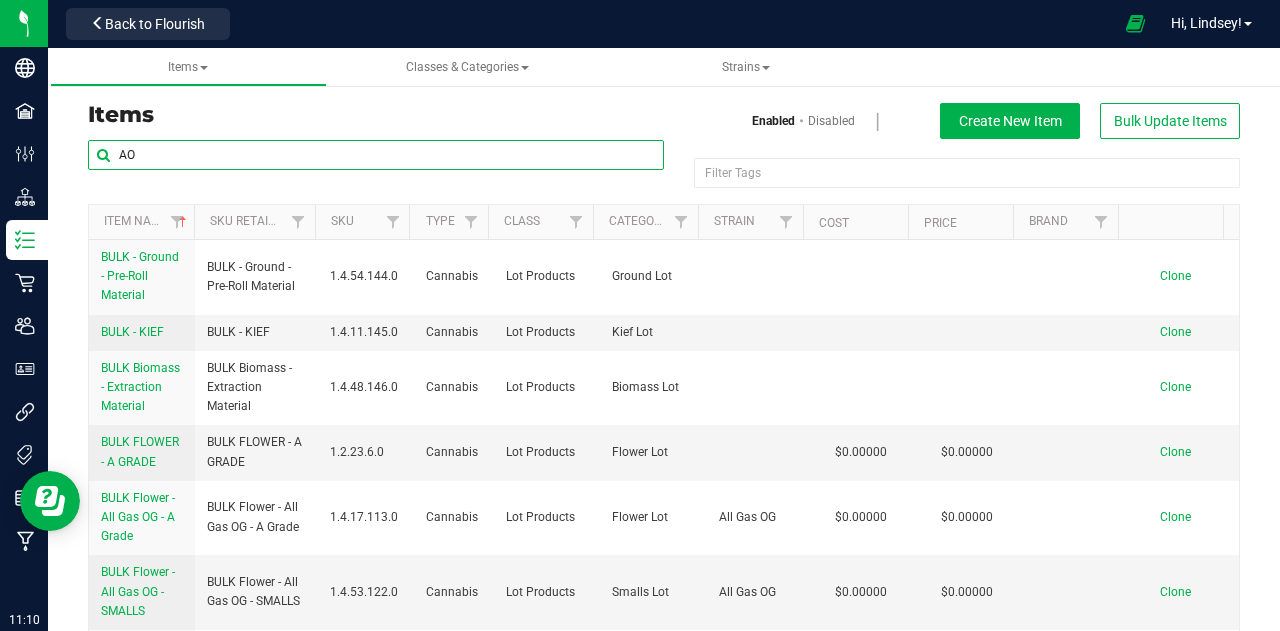 type on "A" 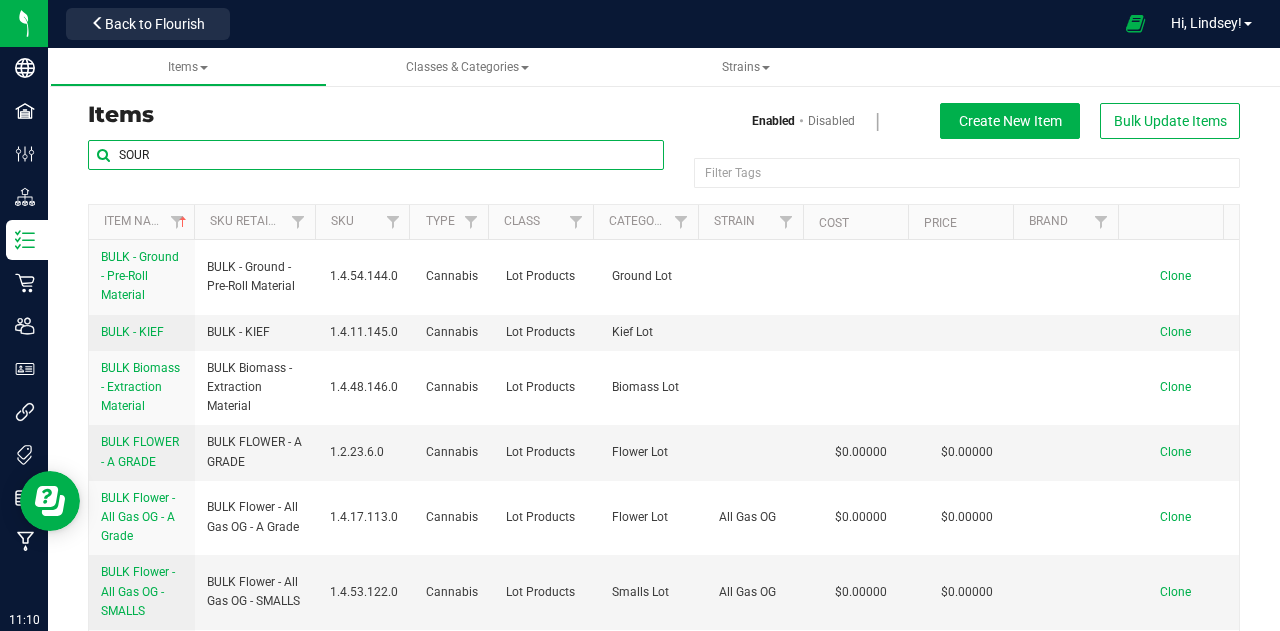 type on "SOUR" 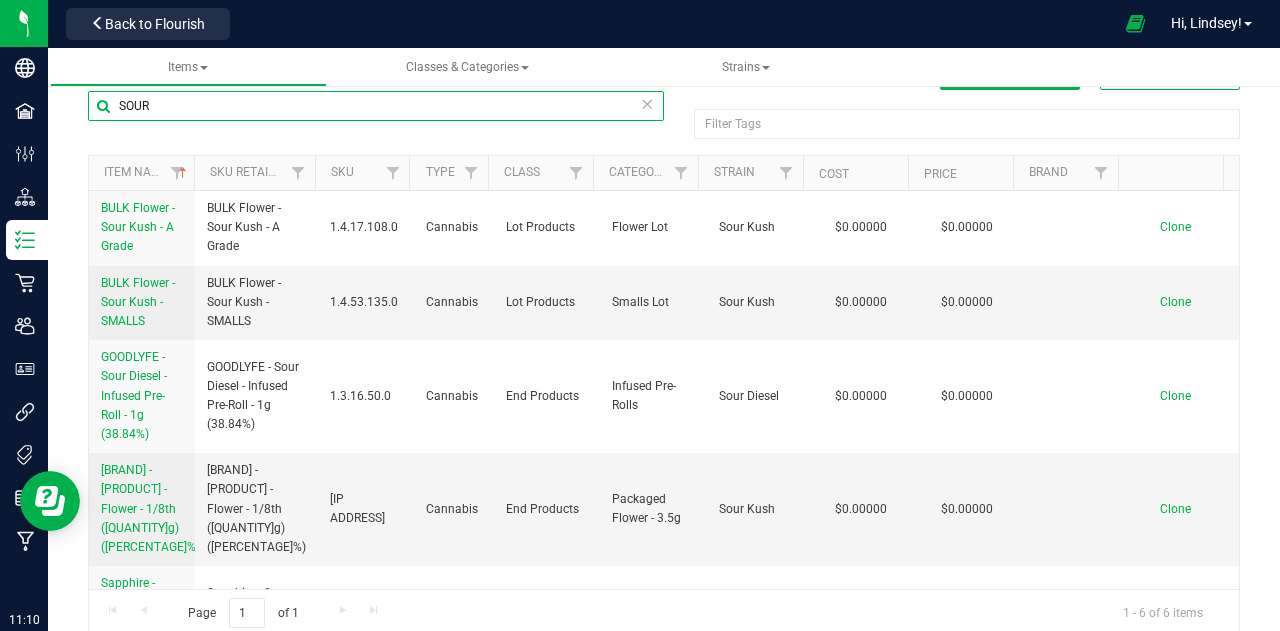 scroll, scrollTop: 74, scrollLeft: 0, axis: vertical 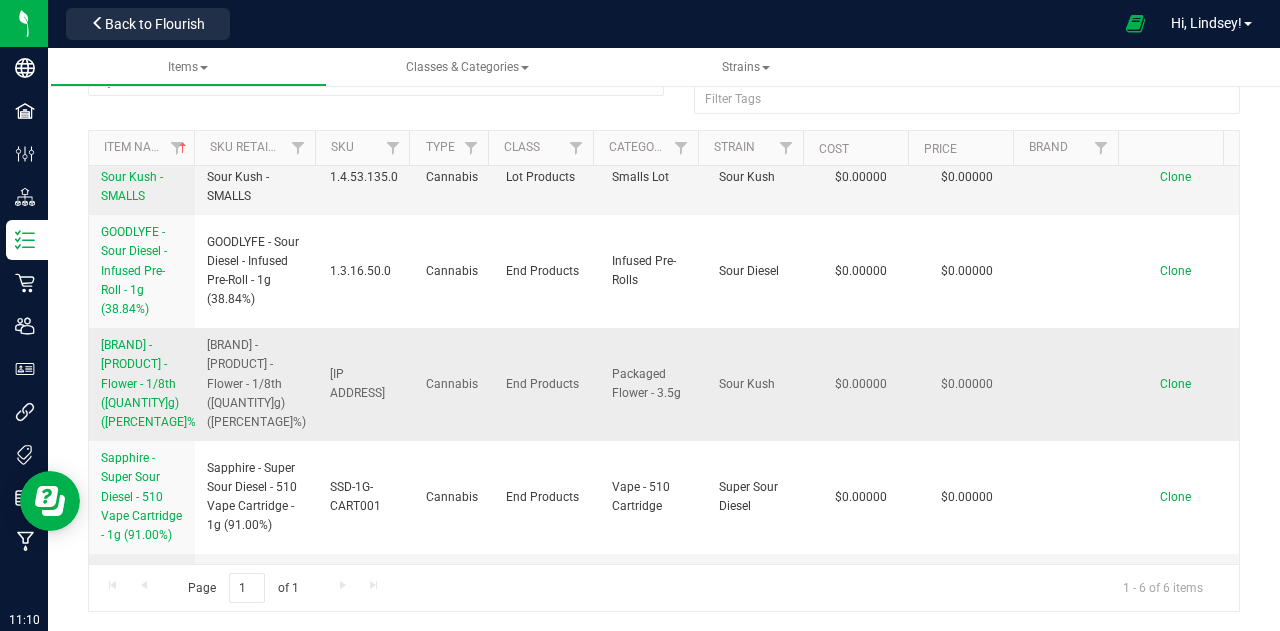 click on "LEAL - Sour Kush - Flower - 1/8th (3.5g) (28.71%)" at bounding box center [150, 383] 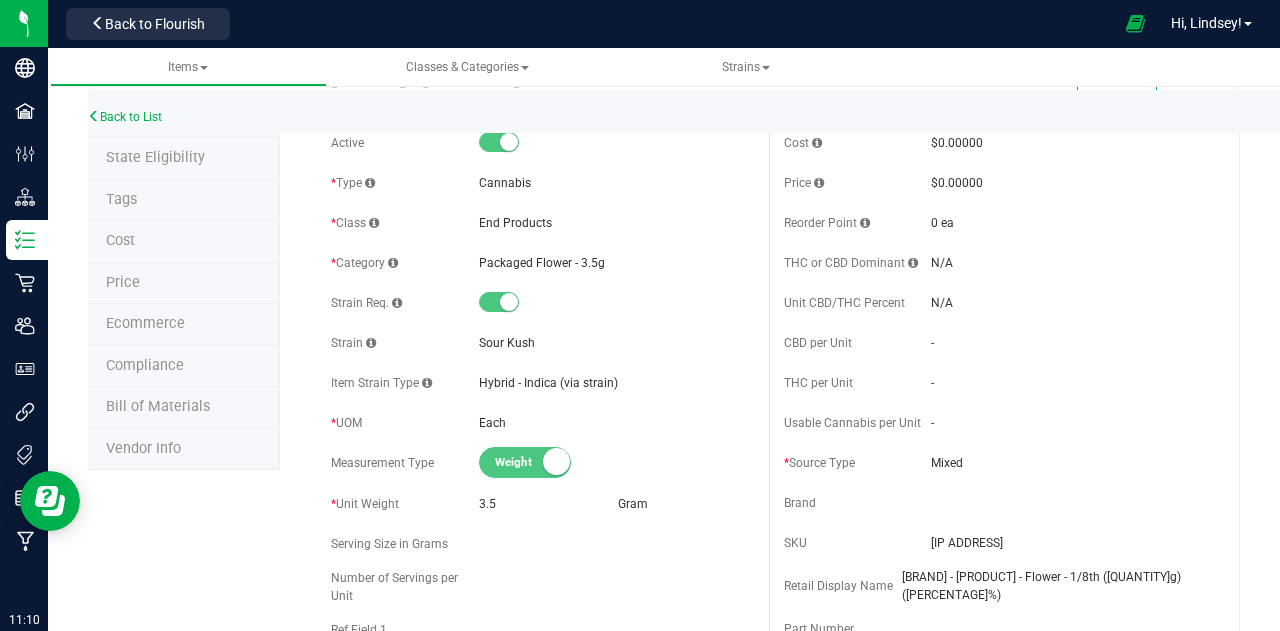scroll, scrollTop: 0, scrollLeft: 0, axis: both 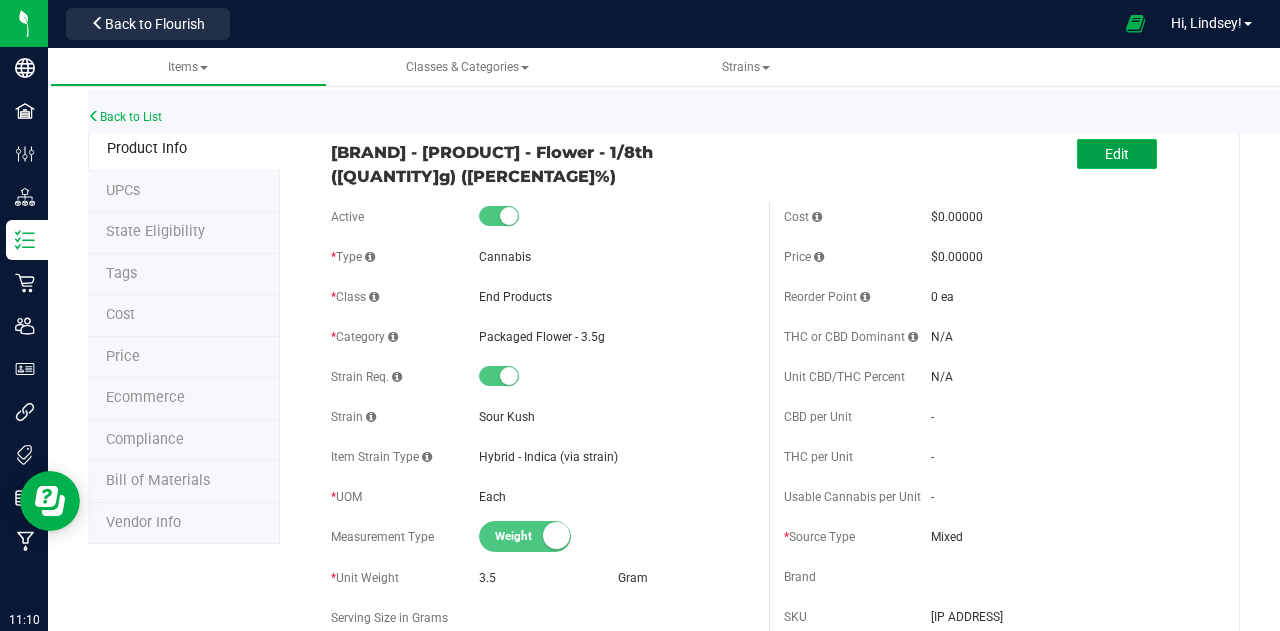 click on "Edit" at bounding box center (1117, 154) 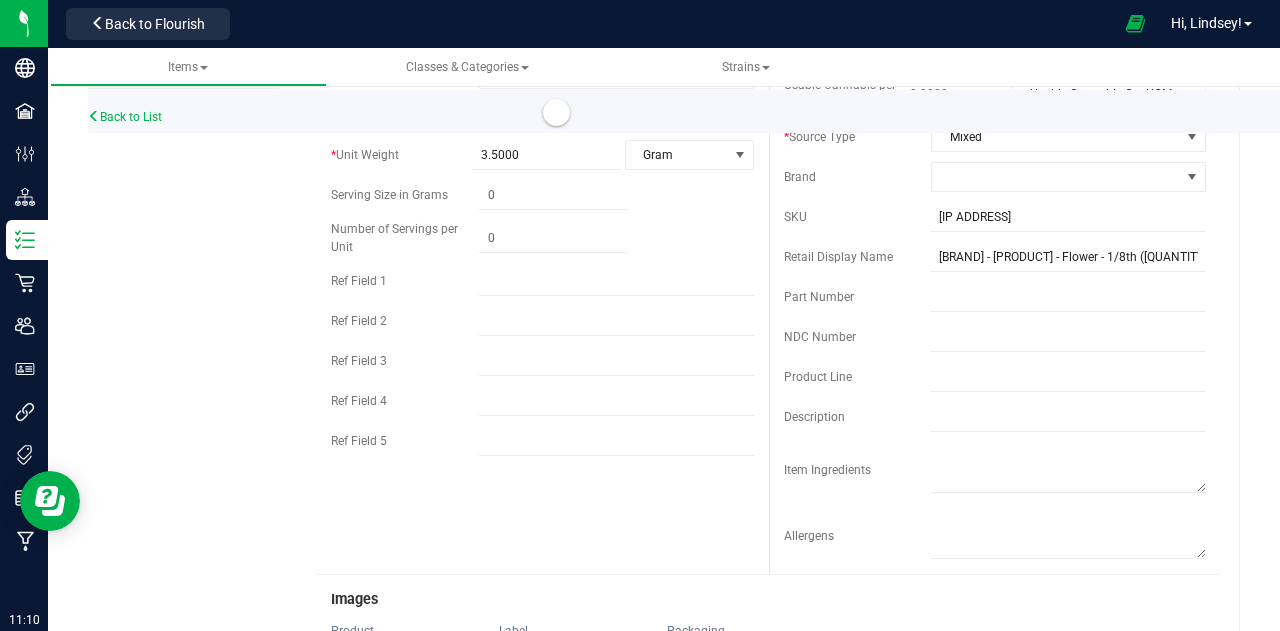 scroll, scrollTop: 300, scrollLeft: 0, axis: vertical 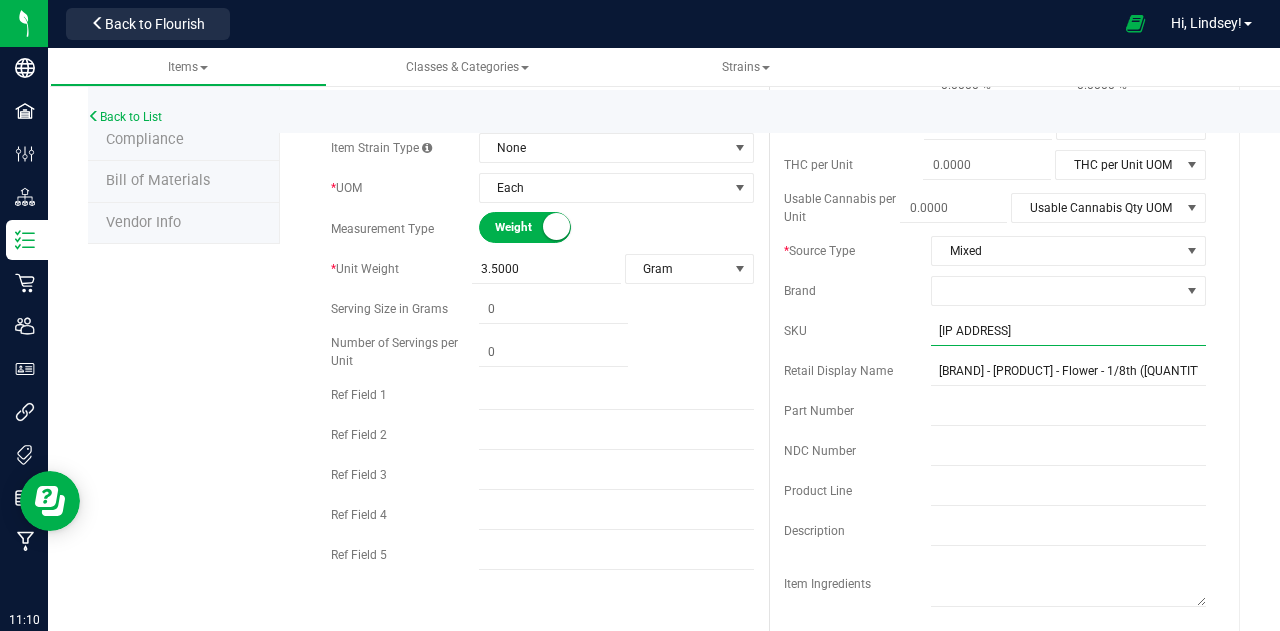 drag, startPoint x: 1017, startPoint y: 323, endPoint x: 889, endPoint y: 321, distance: 128.01562 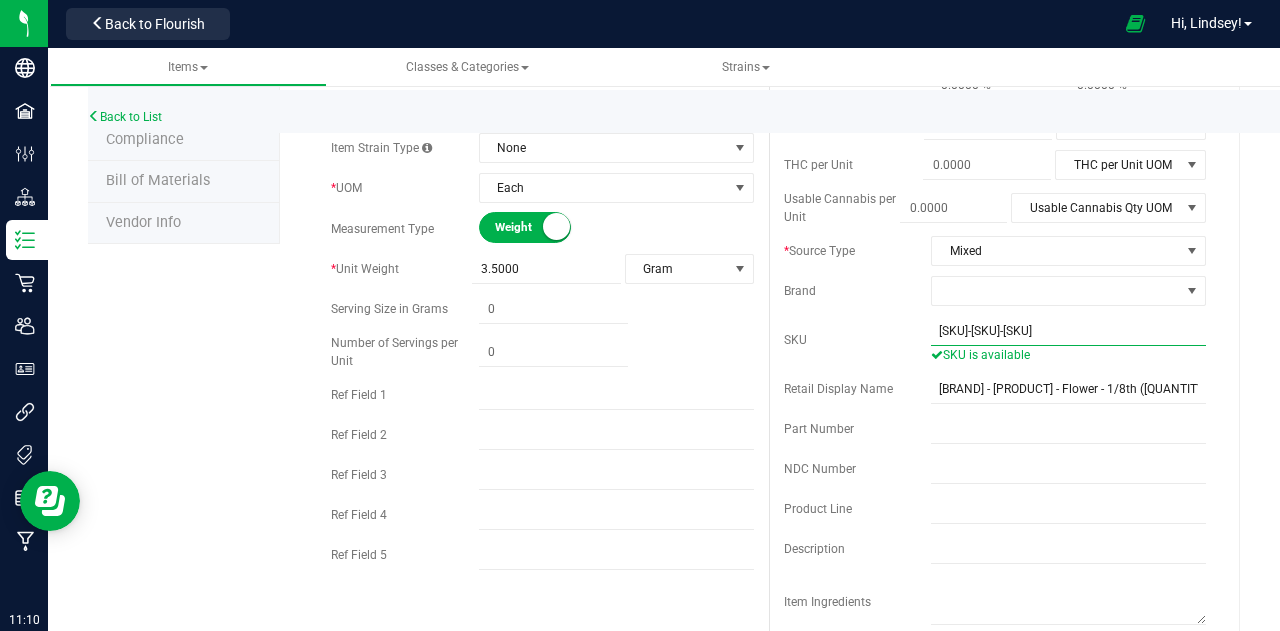 scroll, scrollTop: 0, scrollLeft: 0, axis: both 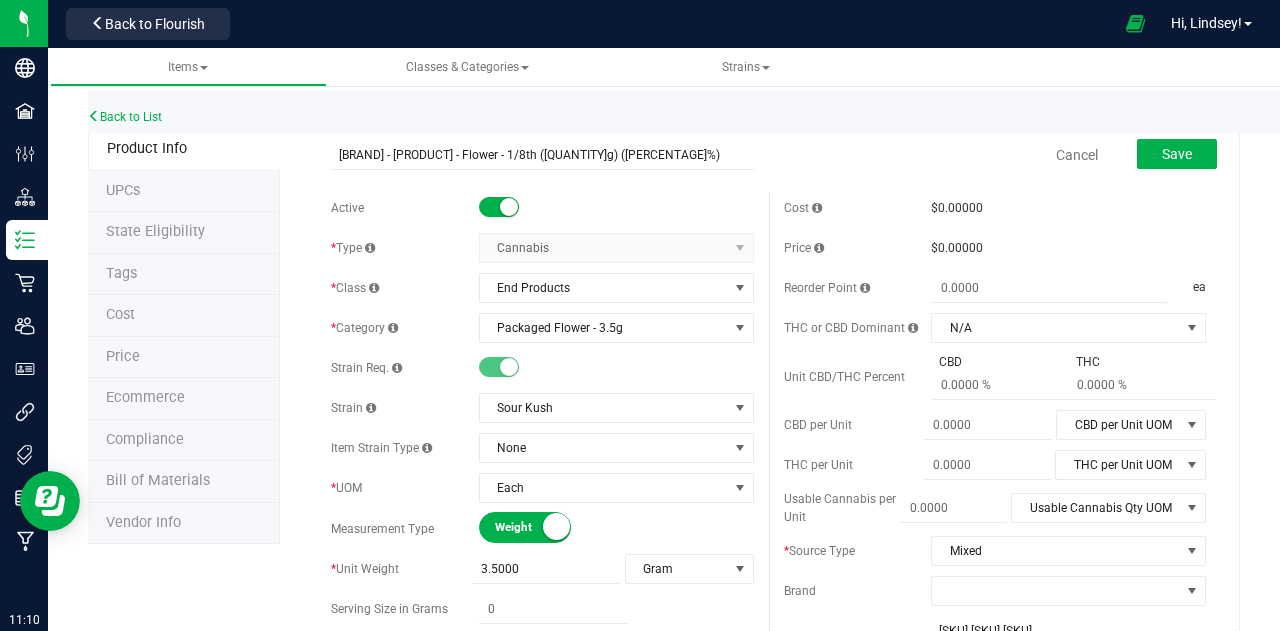 type on "SOKU-003-FL1" 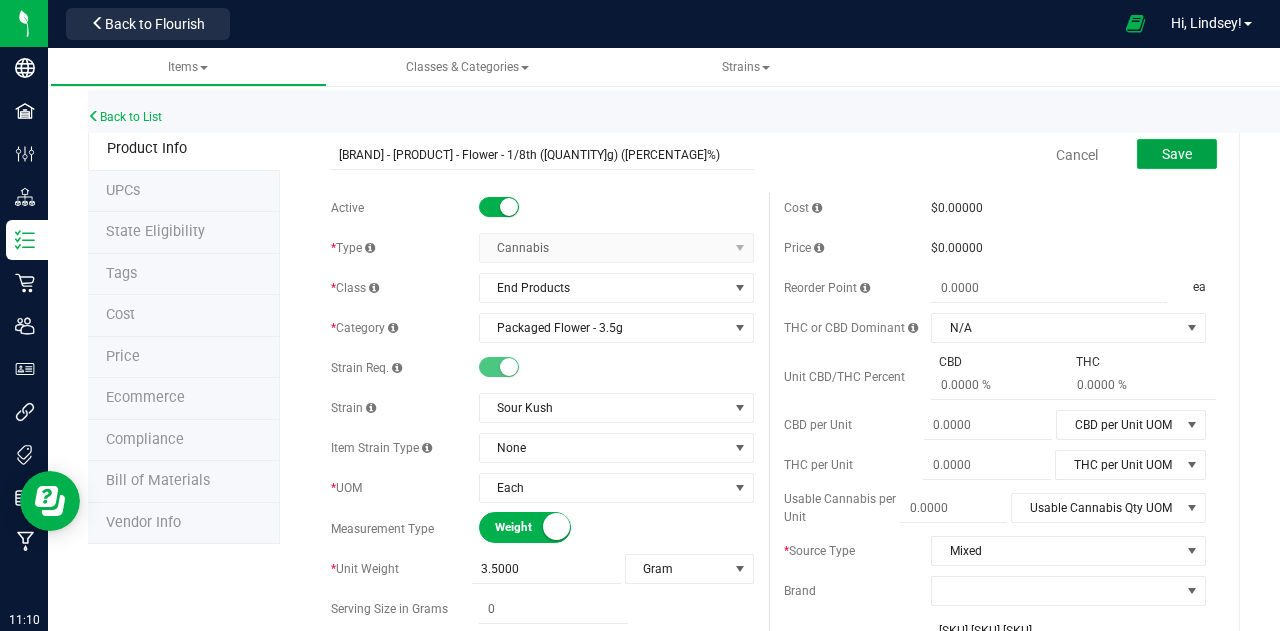 click on "Save" at bounding box center (1177, 154) 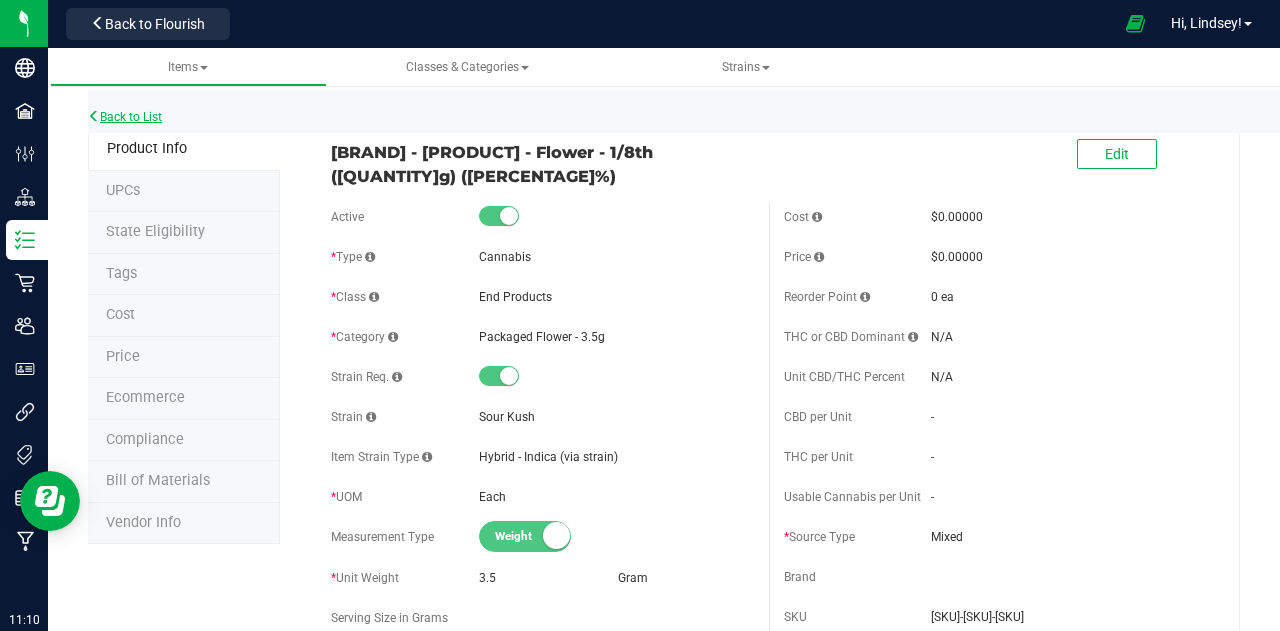 click on "Back to List" at bounding box center (125, 117) 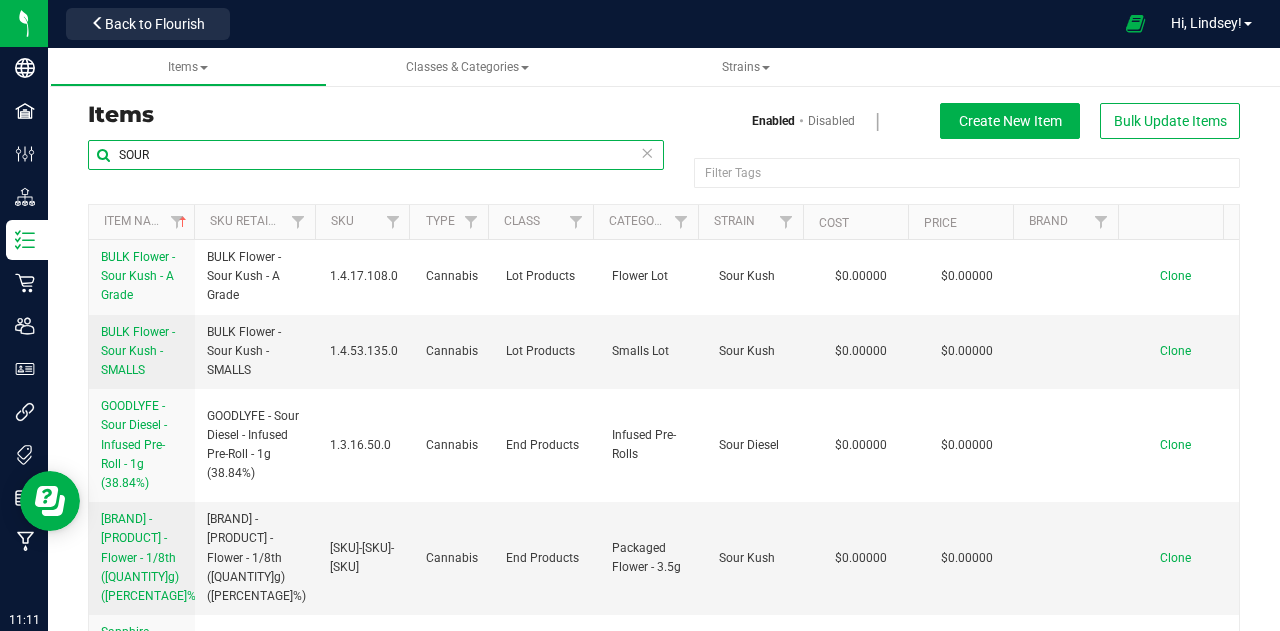 drag, startPoint x: 184, startPoint y: 150, endPoint x: 66, endPoint y: 151, distance: 118.004234 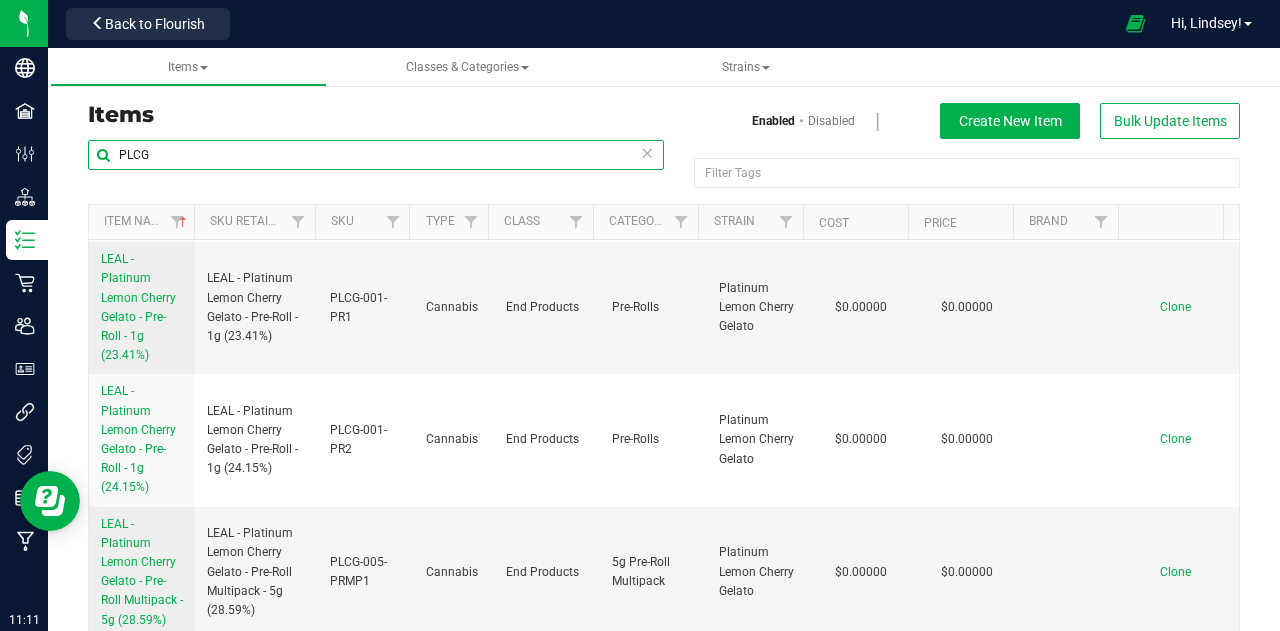 scroll, scrollTop: 694, scrollLeft: 0, axis: vertical 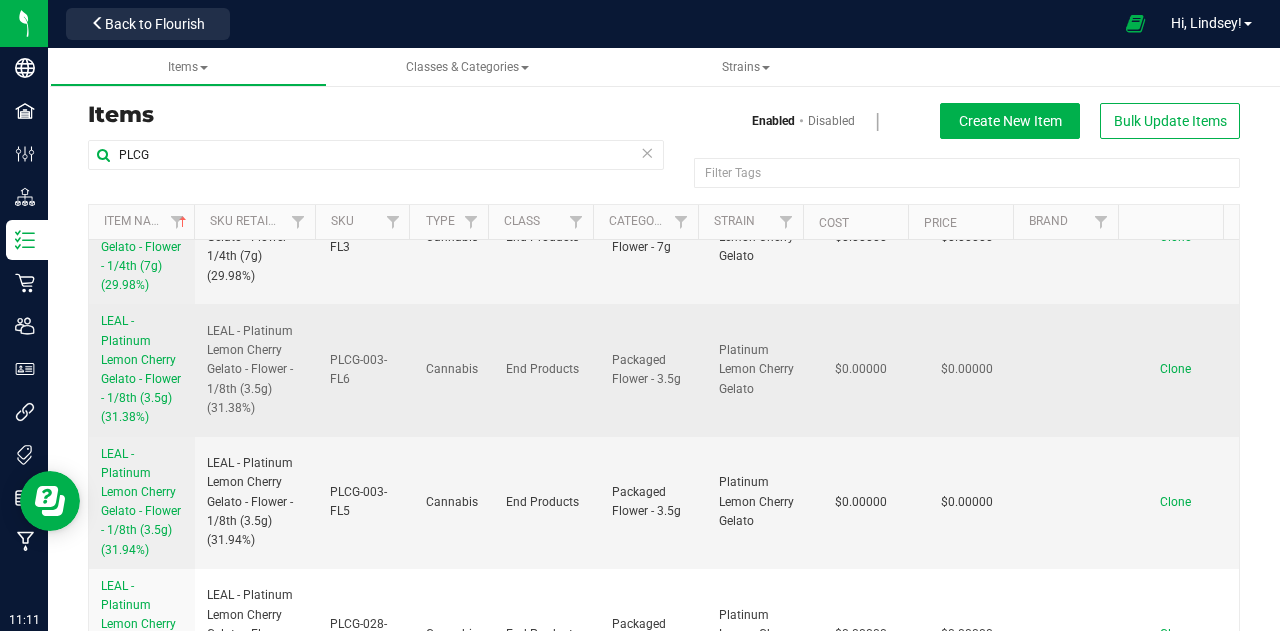 drag, startPoint x: 94, startPoint y: 316, endPoint x: 179, endPoint y: 436, distance: 147.05441 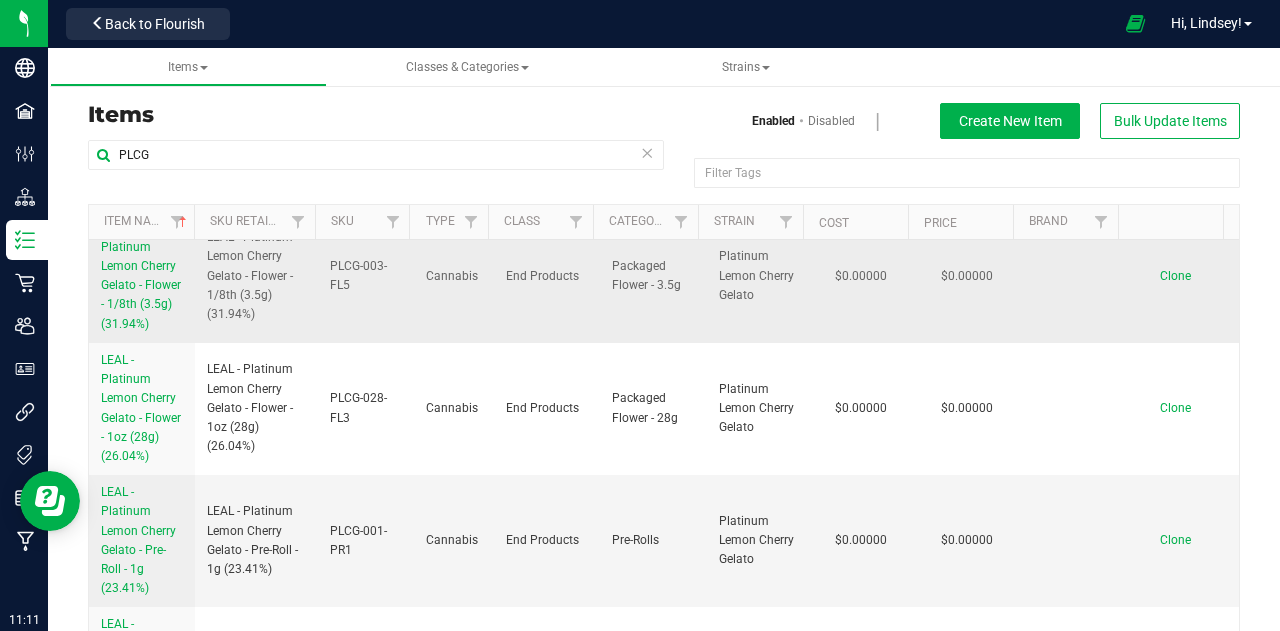 scroll, scrollTop: 394, scrollLeft: 0, axis: vertical 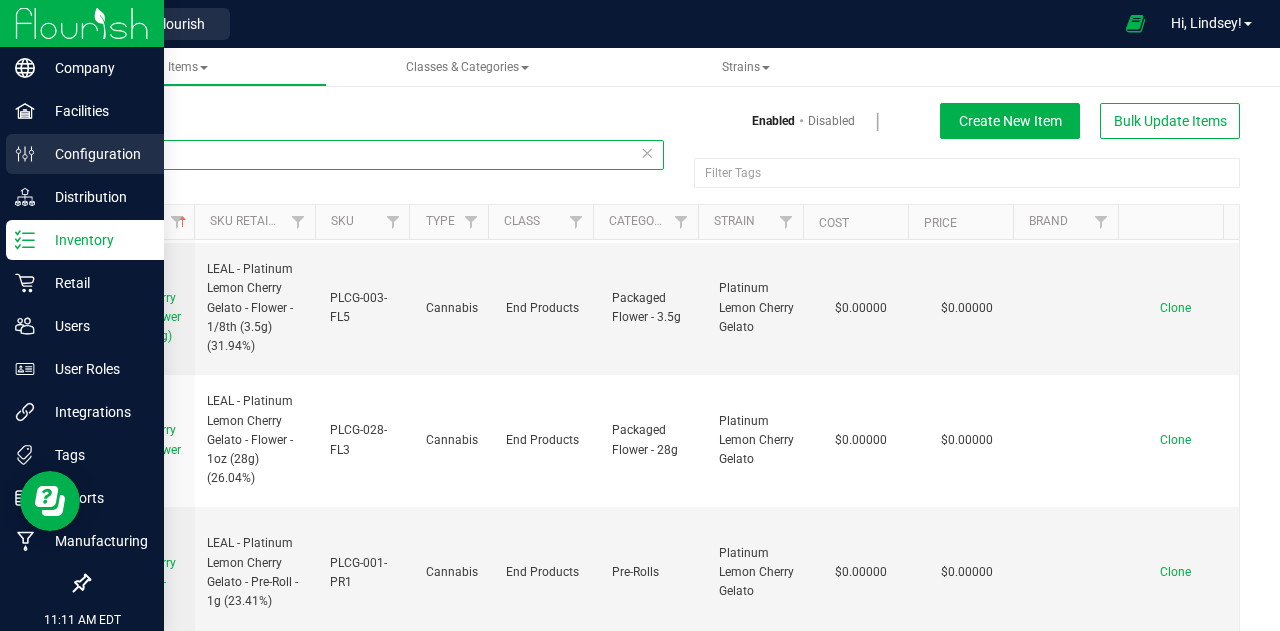 drag, startPoint x: 70, startPoint y: 151, endPoint x: 46, endPoint y: 149, distance: 24.083189 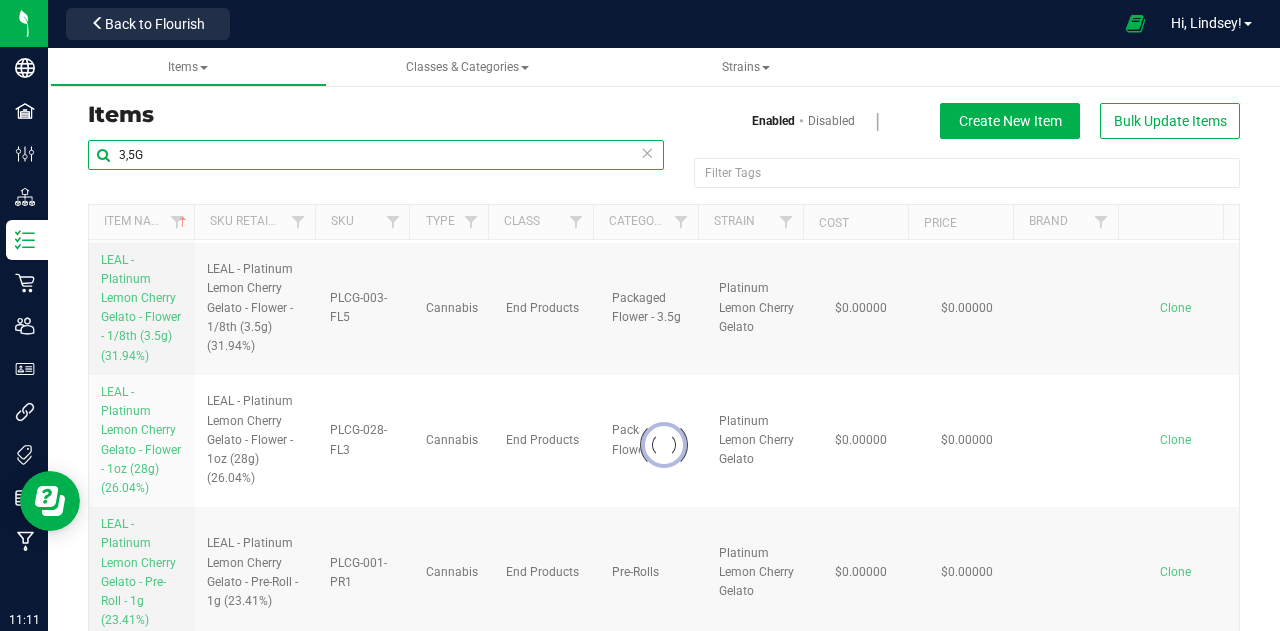 click on "3,5G" at bounding box center [376, 155] 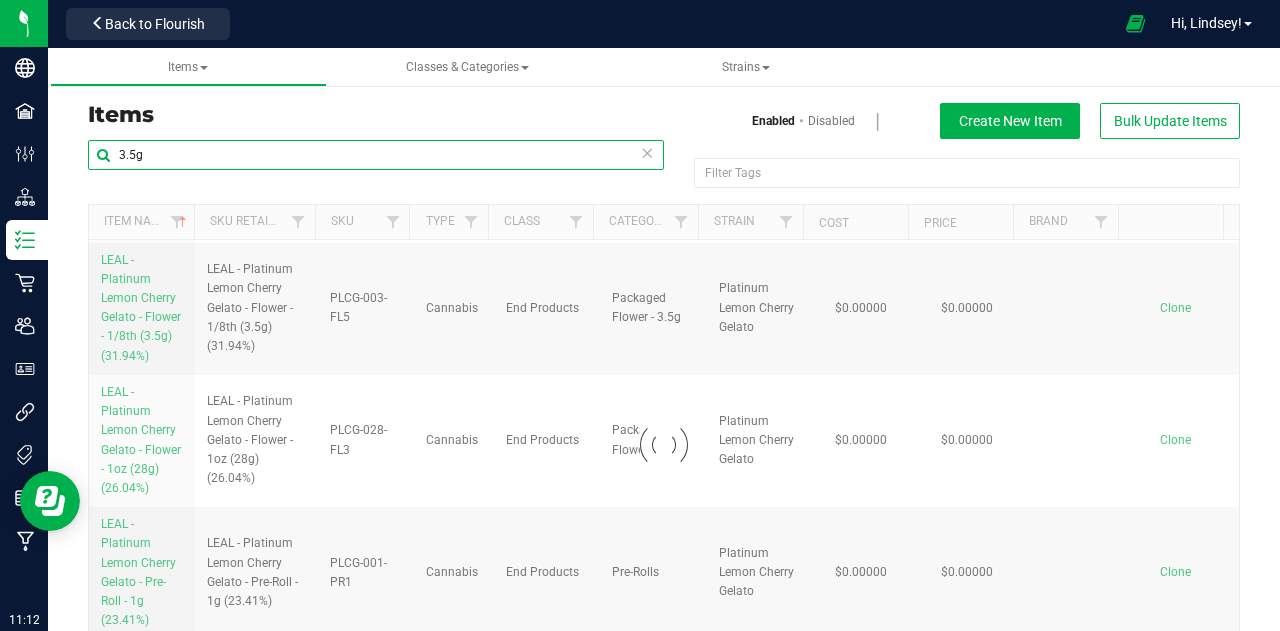 type on "3.5g" 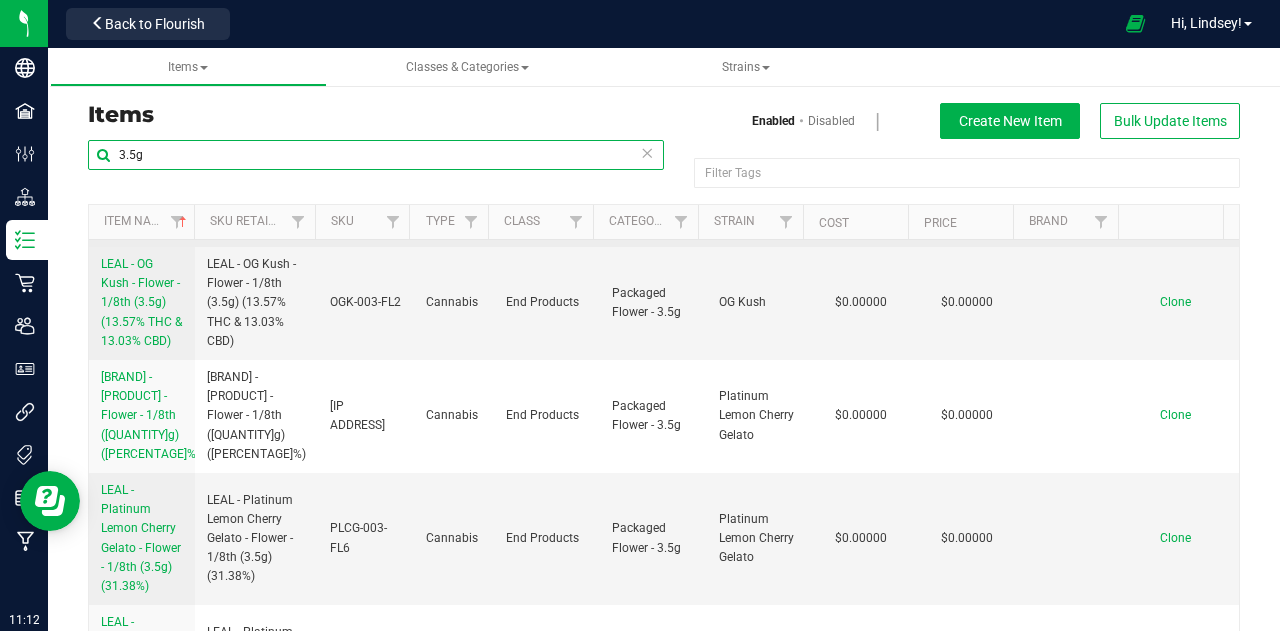 scroll, scrollTop: 700, scrollLeft: 0, axis: vertical 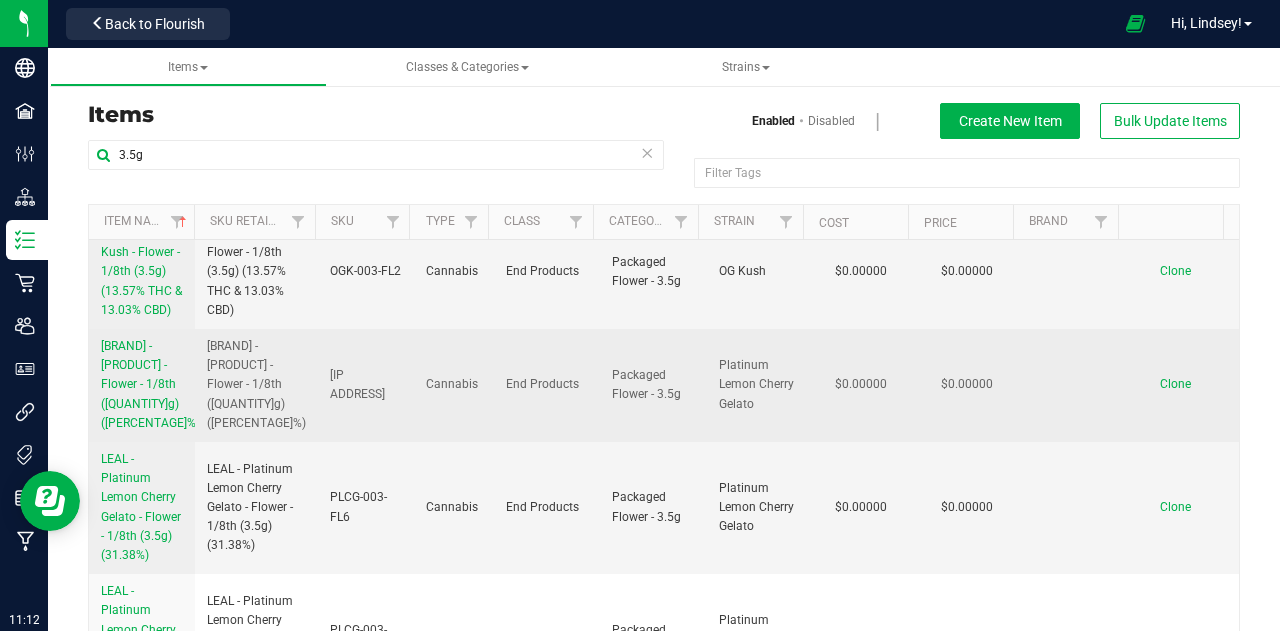 click on "LEAL - Platinum Lemon Cherry Gelato - Flower - 1/8th (3.5g) (30.06%)" at bounding box center (150, 384) 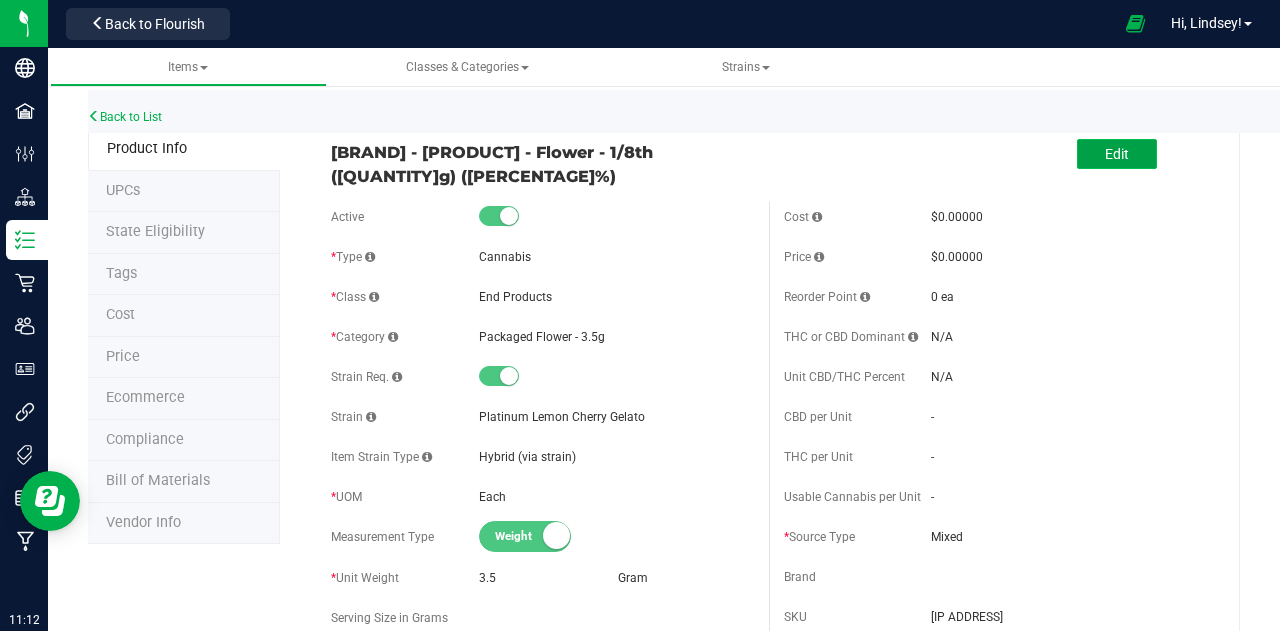 click on "Edit" at bounding box center (1117, 154) 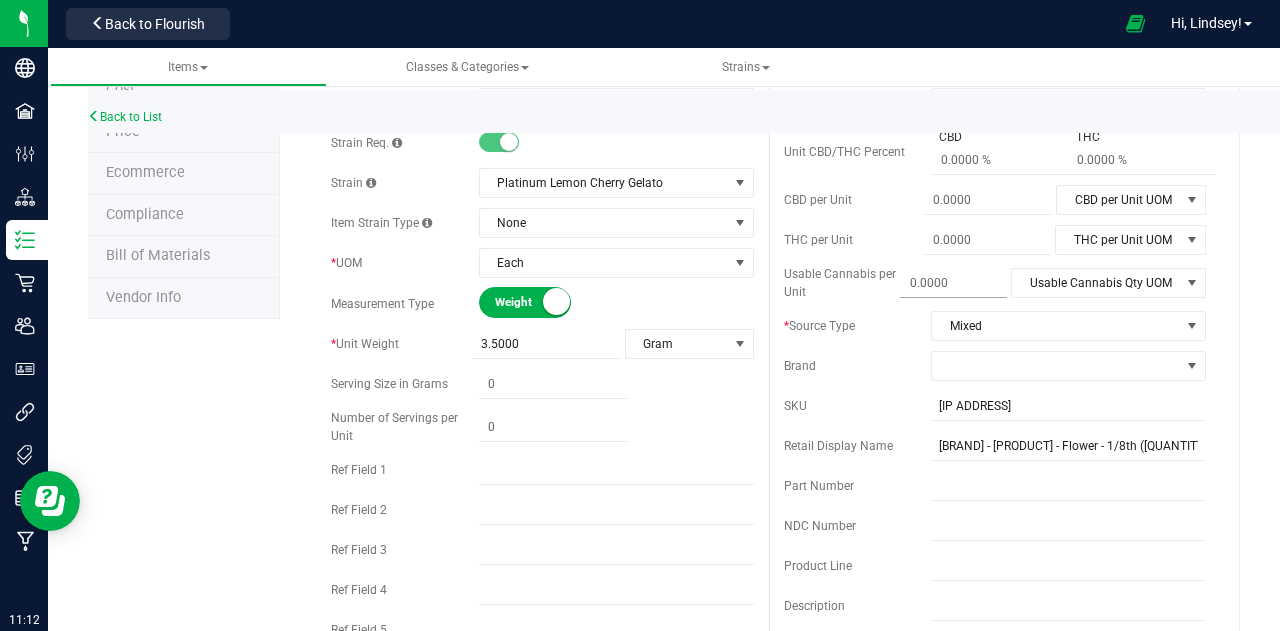 scroll, scrollTop: 300, scrollLeft: 0, axis: vertical 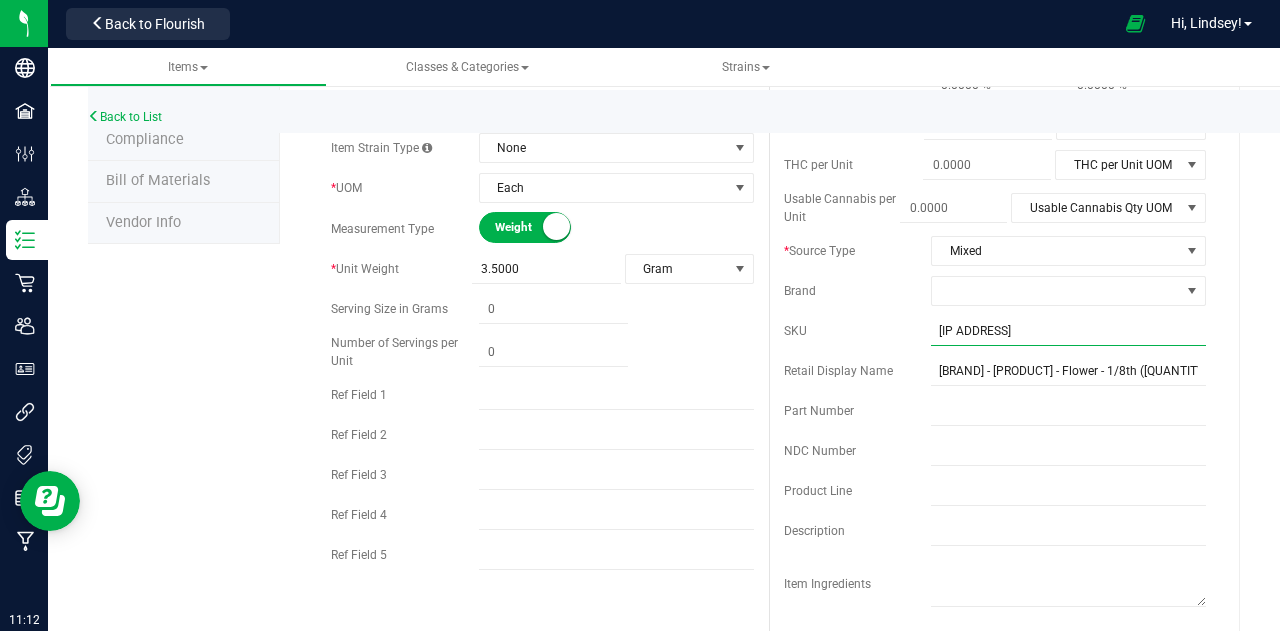 drag, startPoint x: 1019, startPoint y: 333, endPoint x: 851, endPoint y: 321, distance: 168.42802 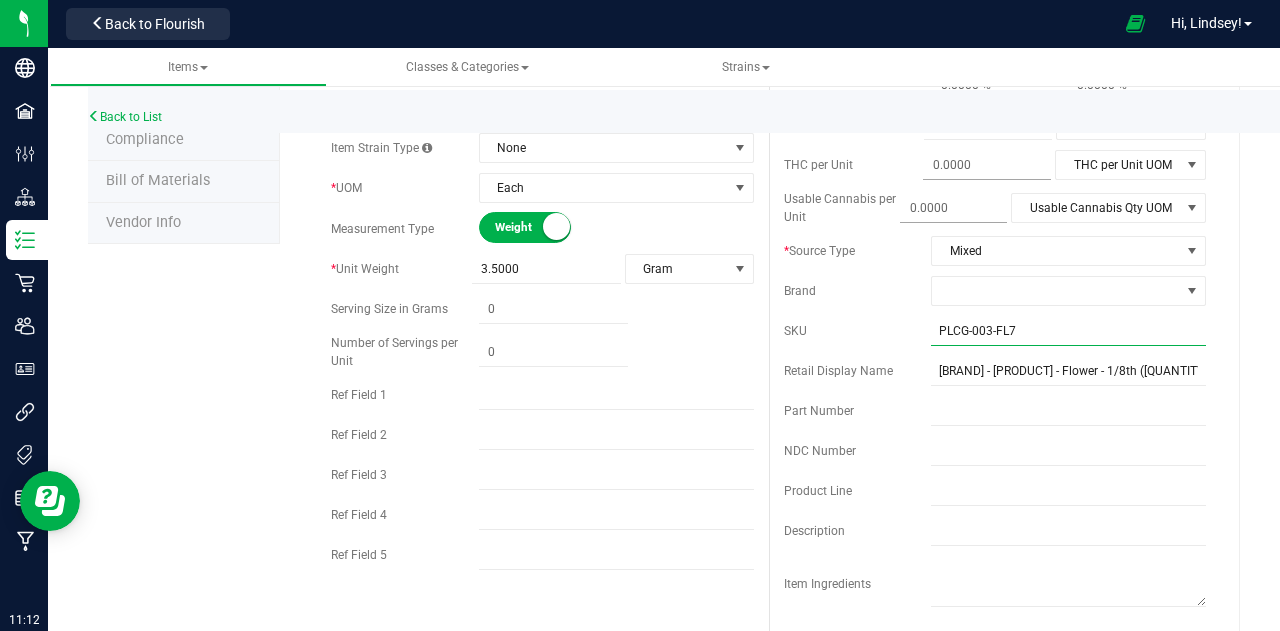 scroll, scrollTop: 0, scrollLeft: 0, axis: both 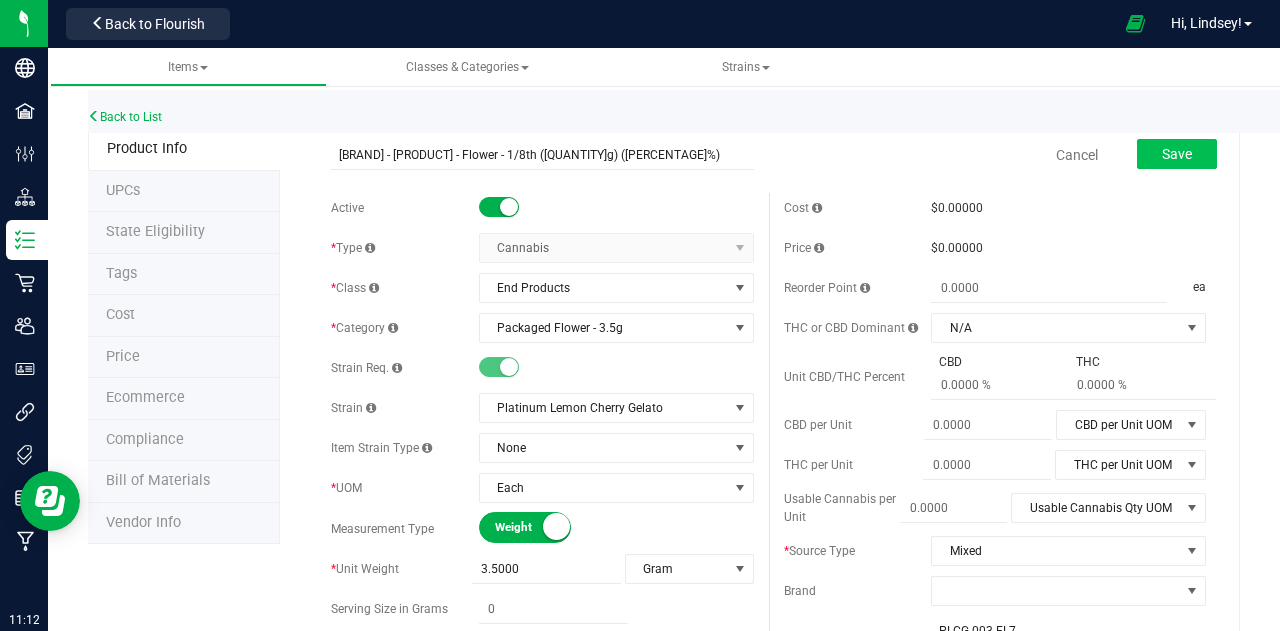 type on "PLCG-003-FL7" 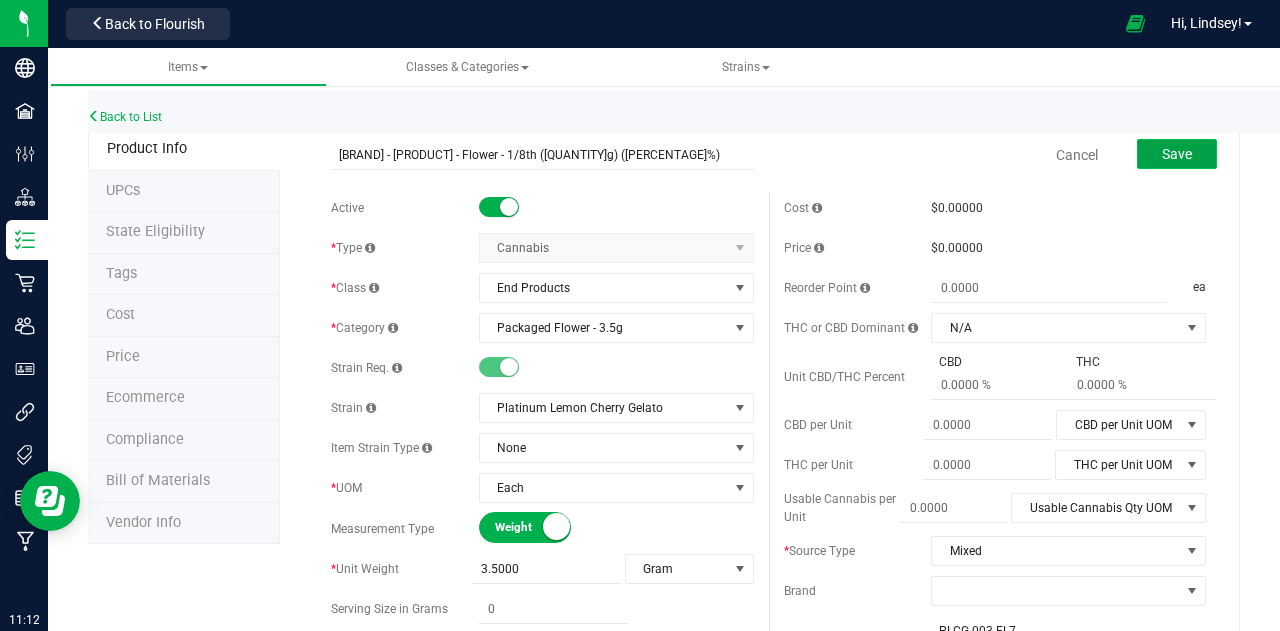 click on "Save" at bounding box center [1177, 154] 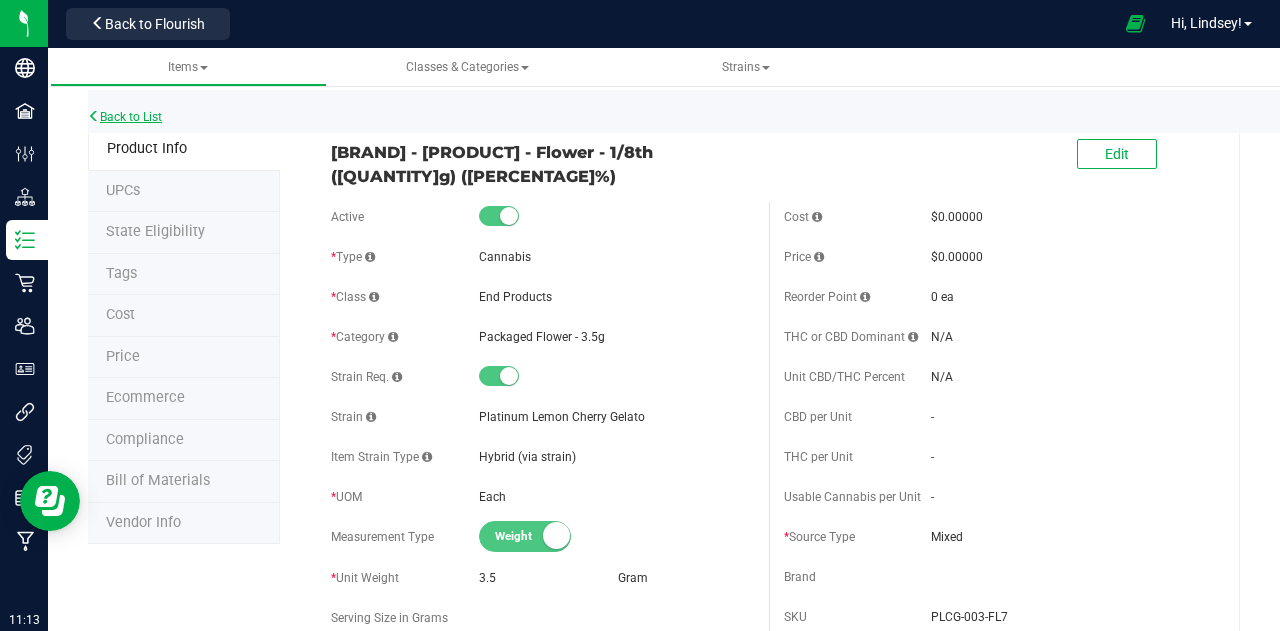 click on "Back to List" at bounding box center (125, 117) 